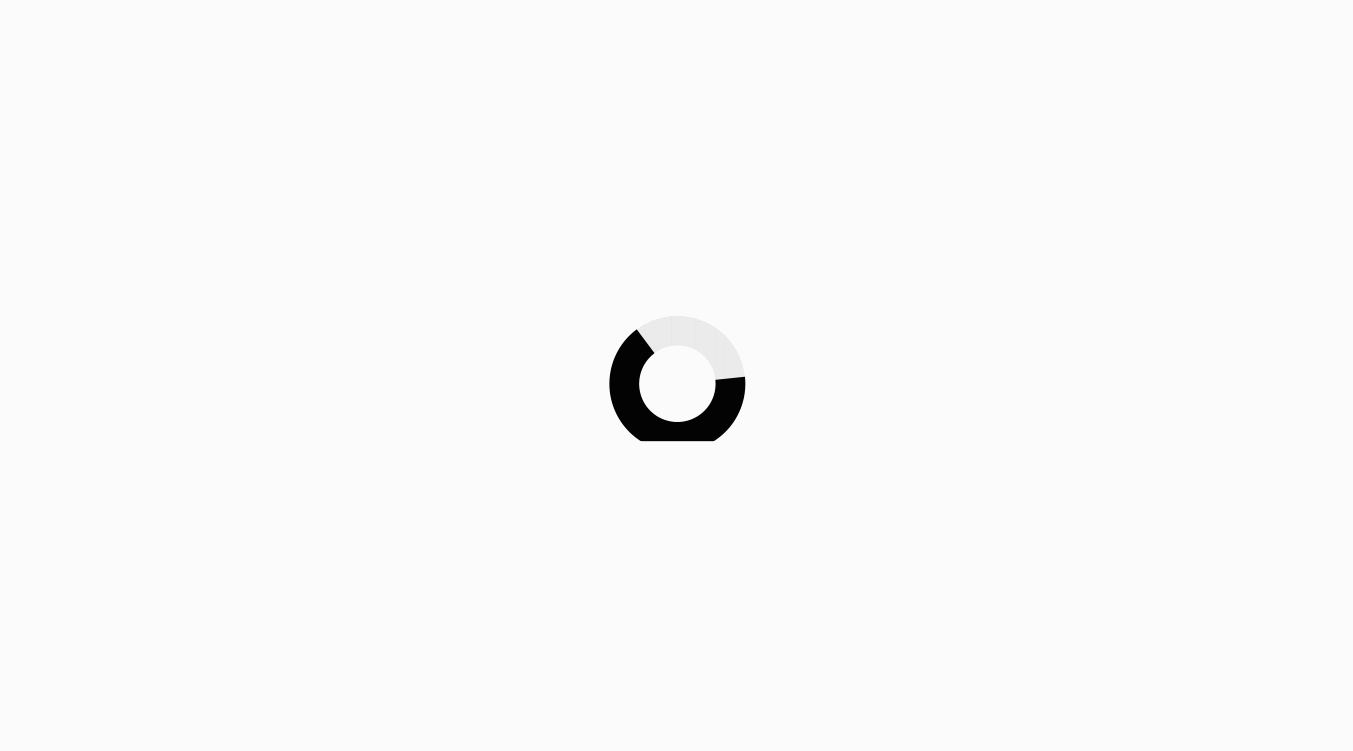 scroll, scrollTop: 0, scrollLeft: 0, axis: both 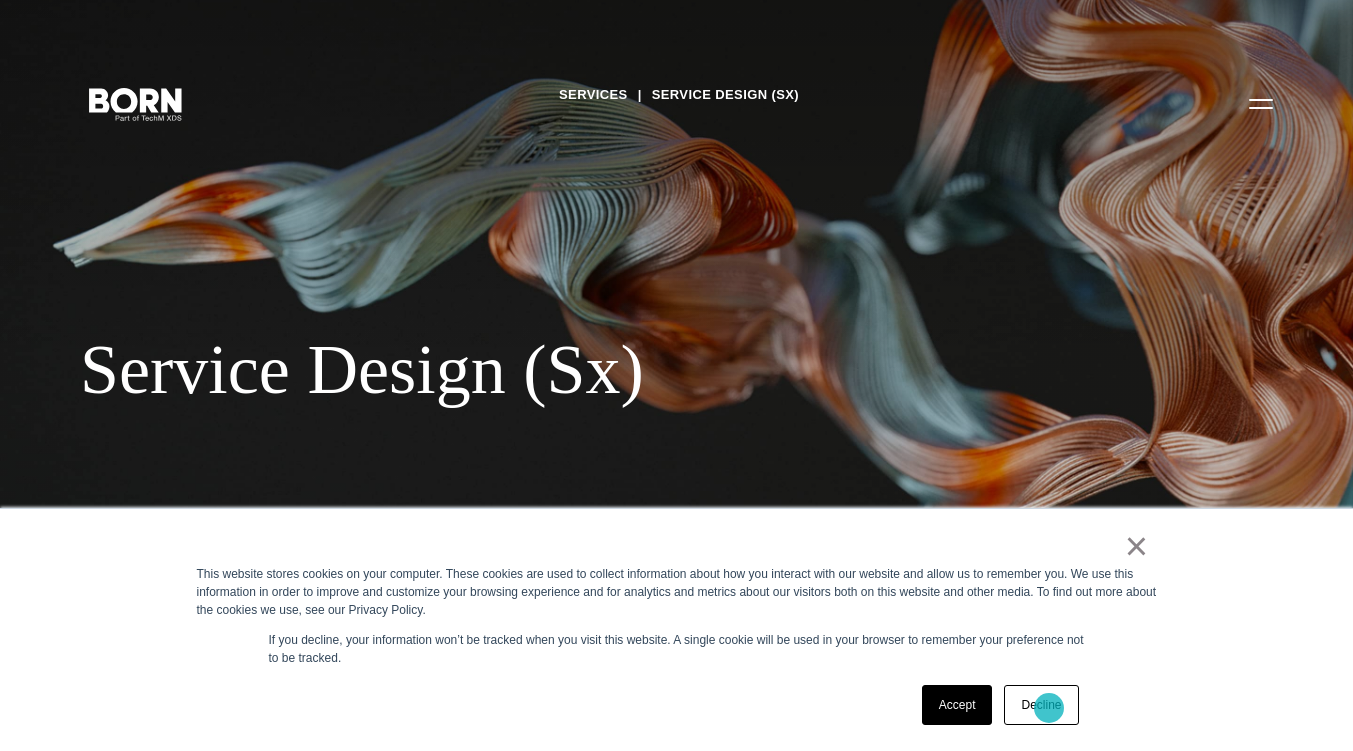 click on "Decline" at bounding box center [1041, 705] 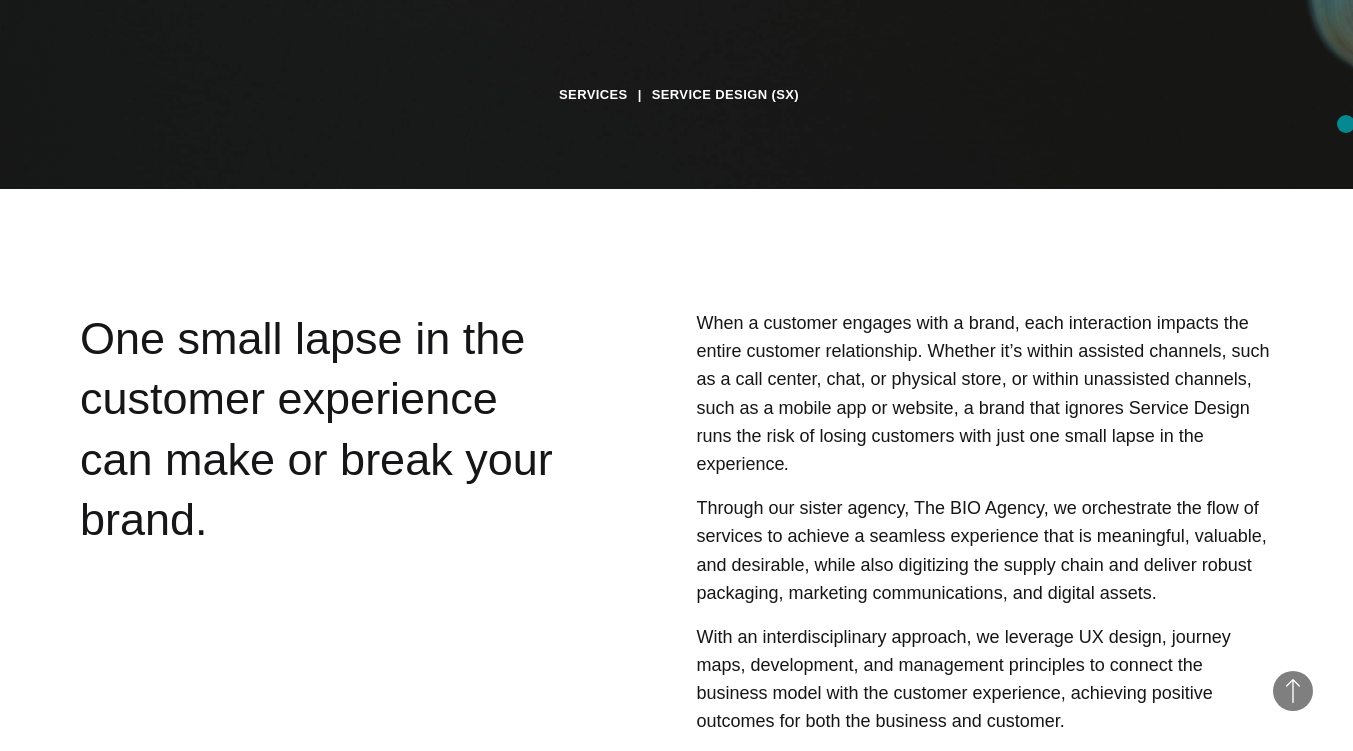 scroll, scrollTop: 575, scrollLeft: 0, axis: vertical 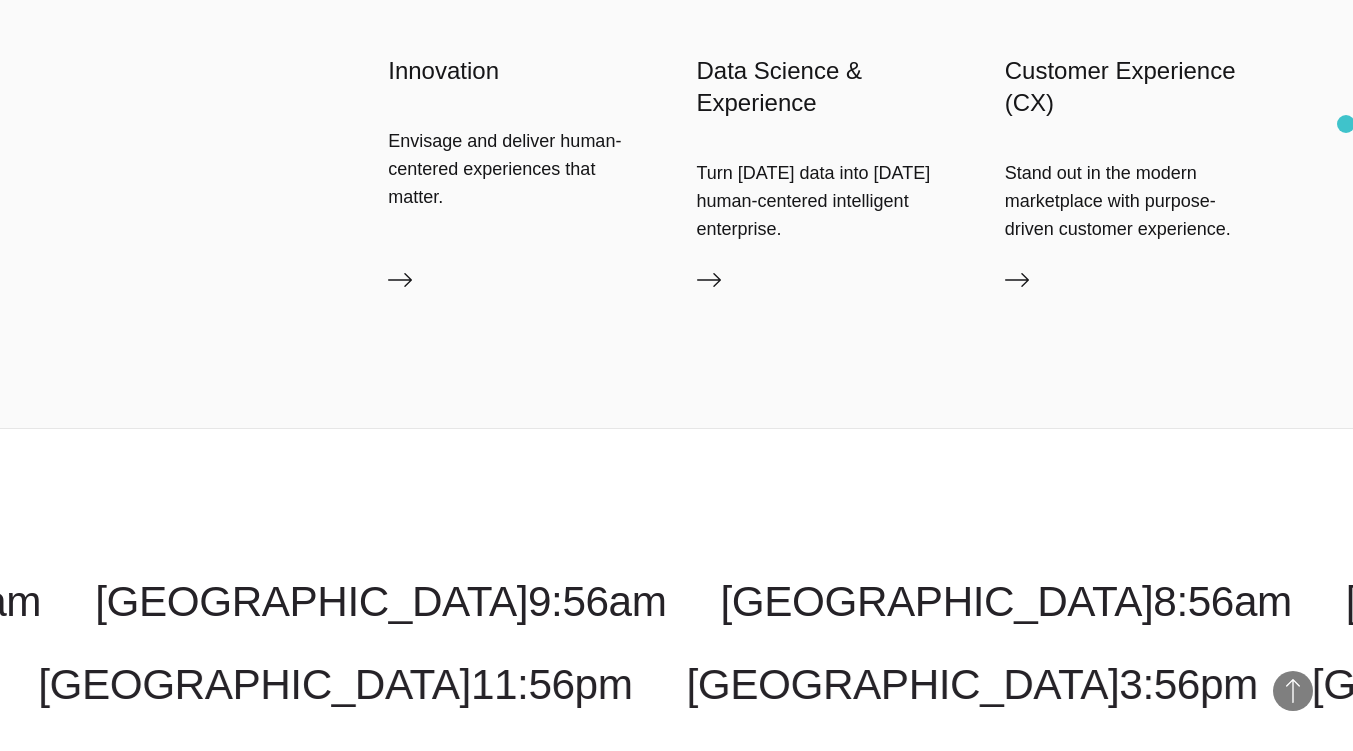 click on "Customer Experience (CX)" at bounding box center [1139, 284] 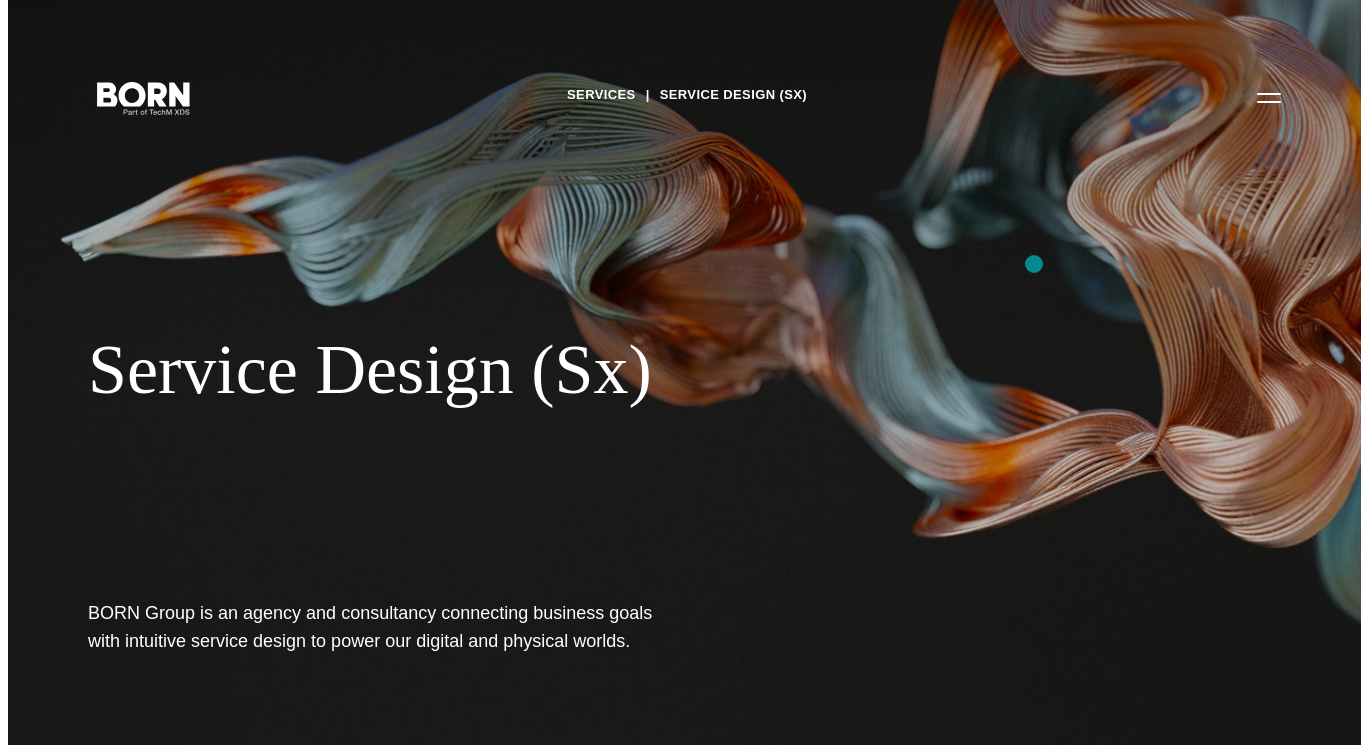 scroll, scrollTop: 0, scrollLeft: 0, axis: both 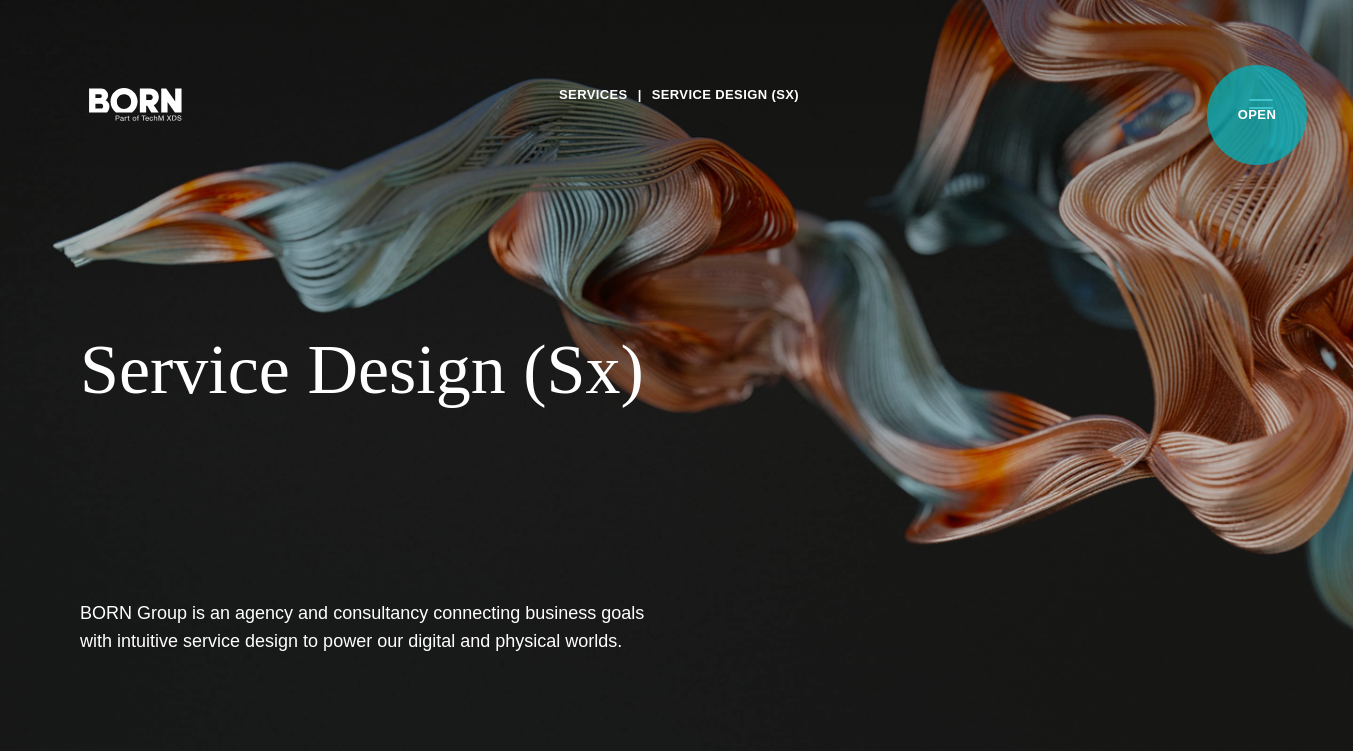 click on "Primary Menu" at bounding box center (1261, 103) 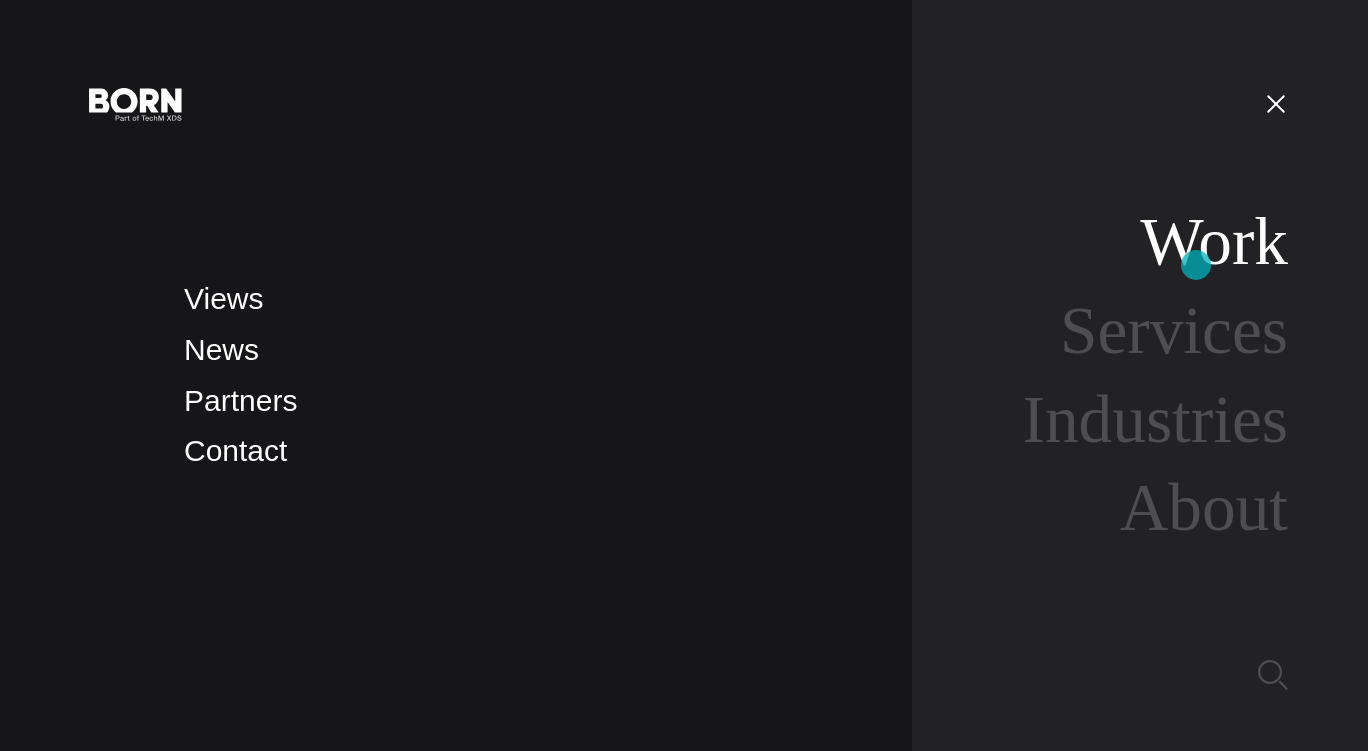 click on "Work" at bounding box center (1214, 241) 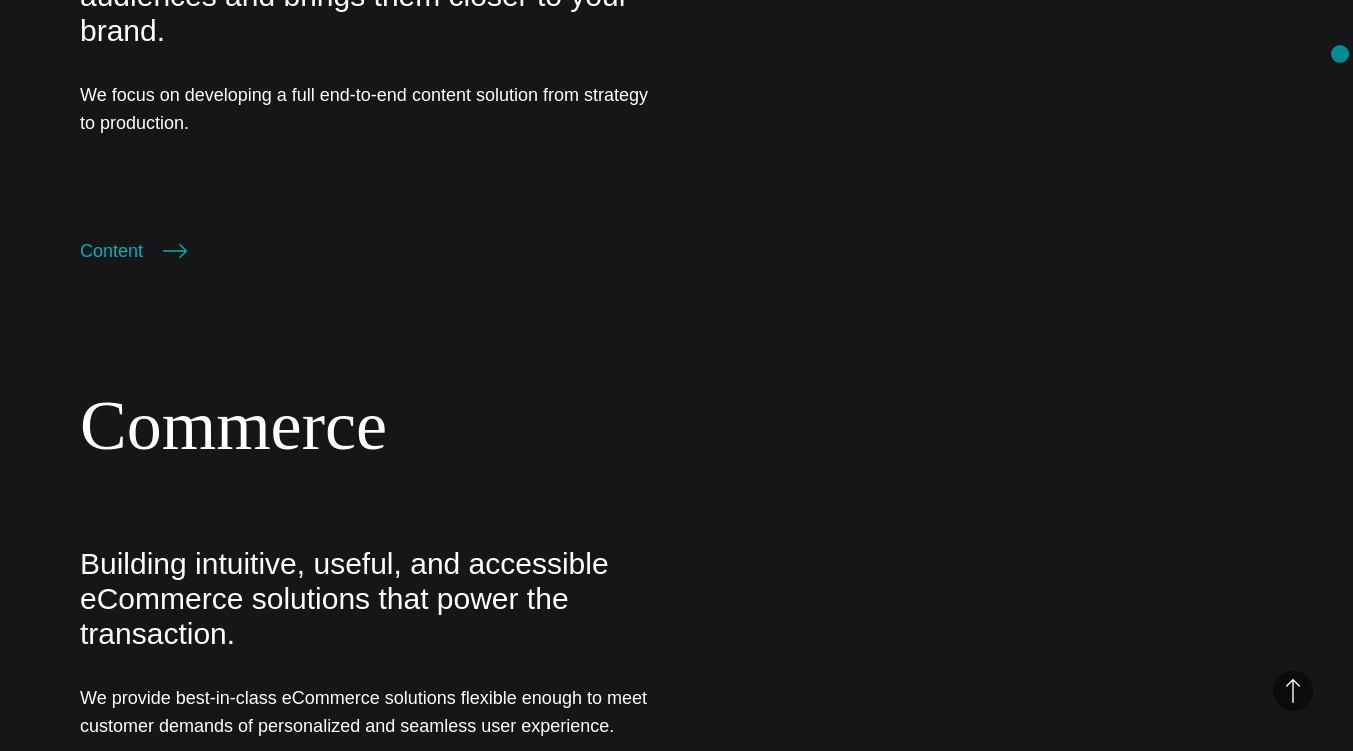 scroll, scrollTop: 3951, scrollLeft: 0, axis: vertical 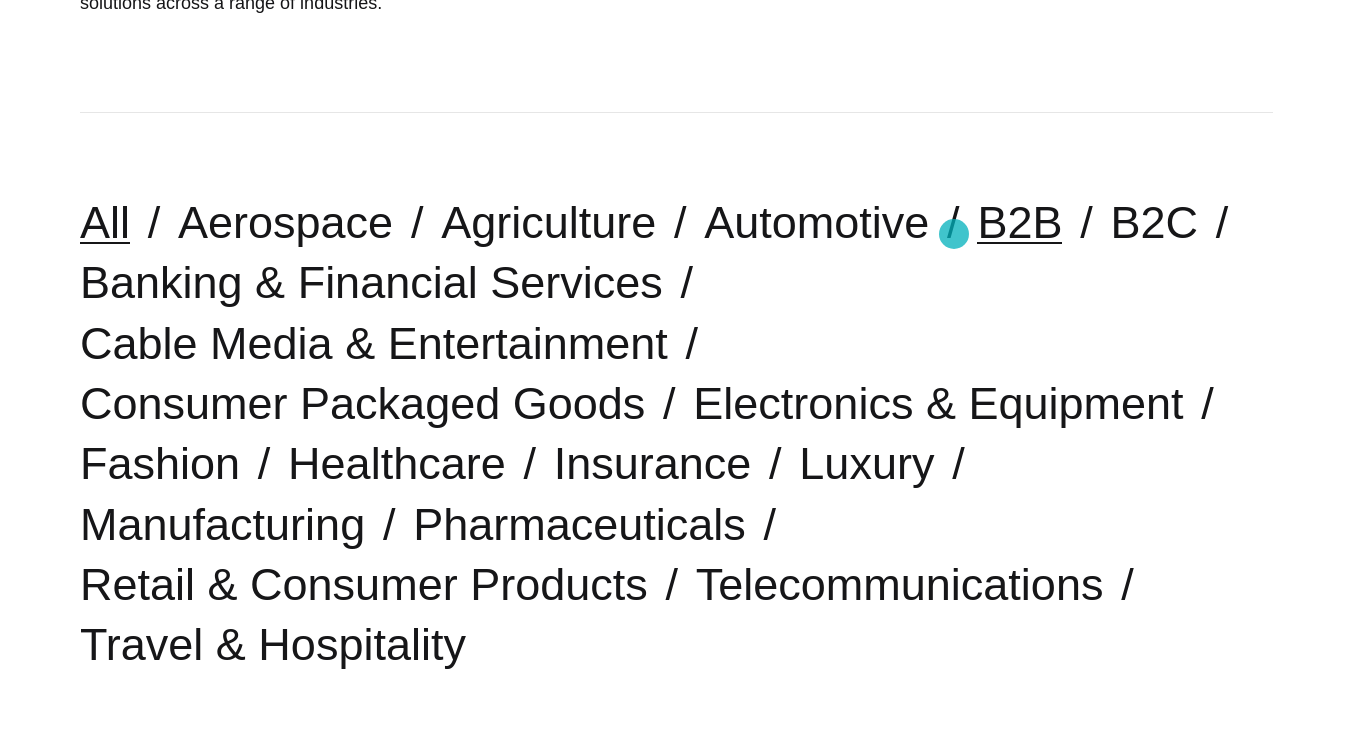 click on "B2B" at bounding box center (1019, 222) 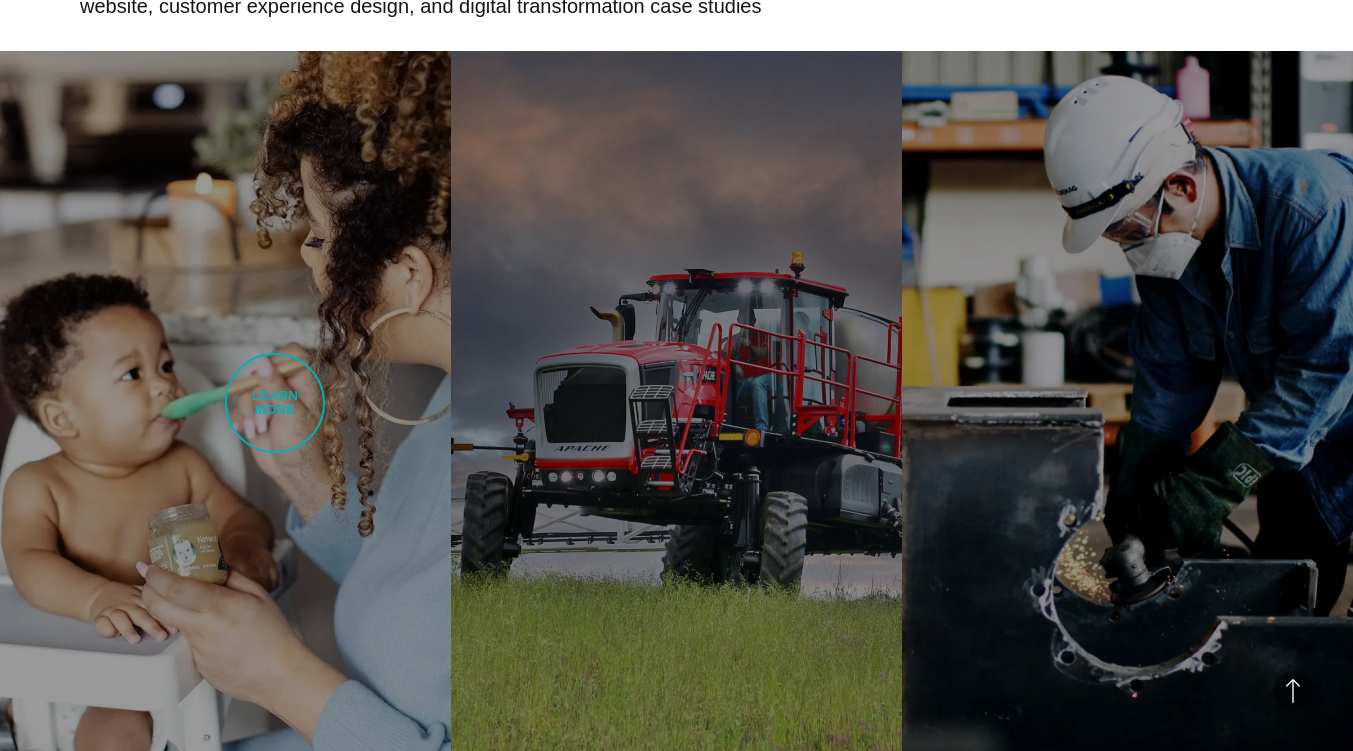 scroll, scrollTop: 1302, scrollLeft: 0, axis: vertical 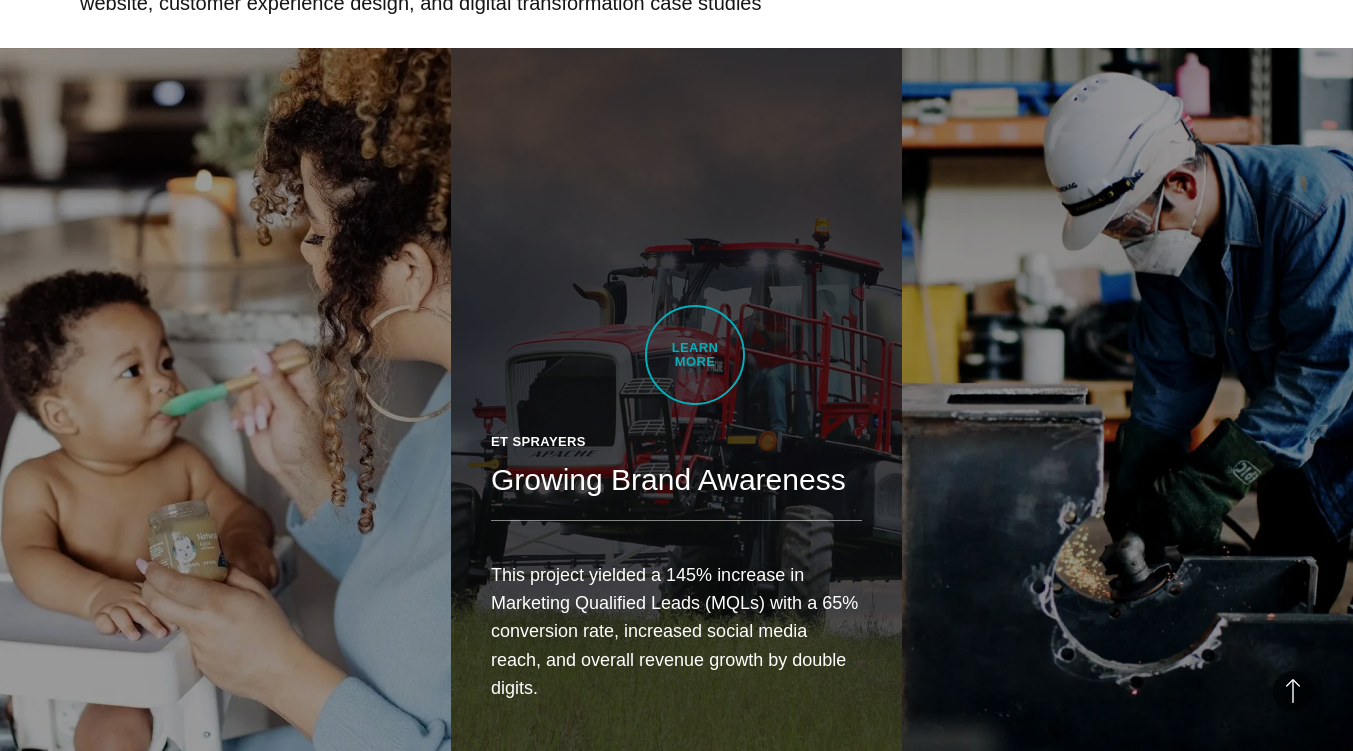 click on "ET Sprayers" at bounding box center (676, 442) 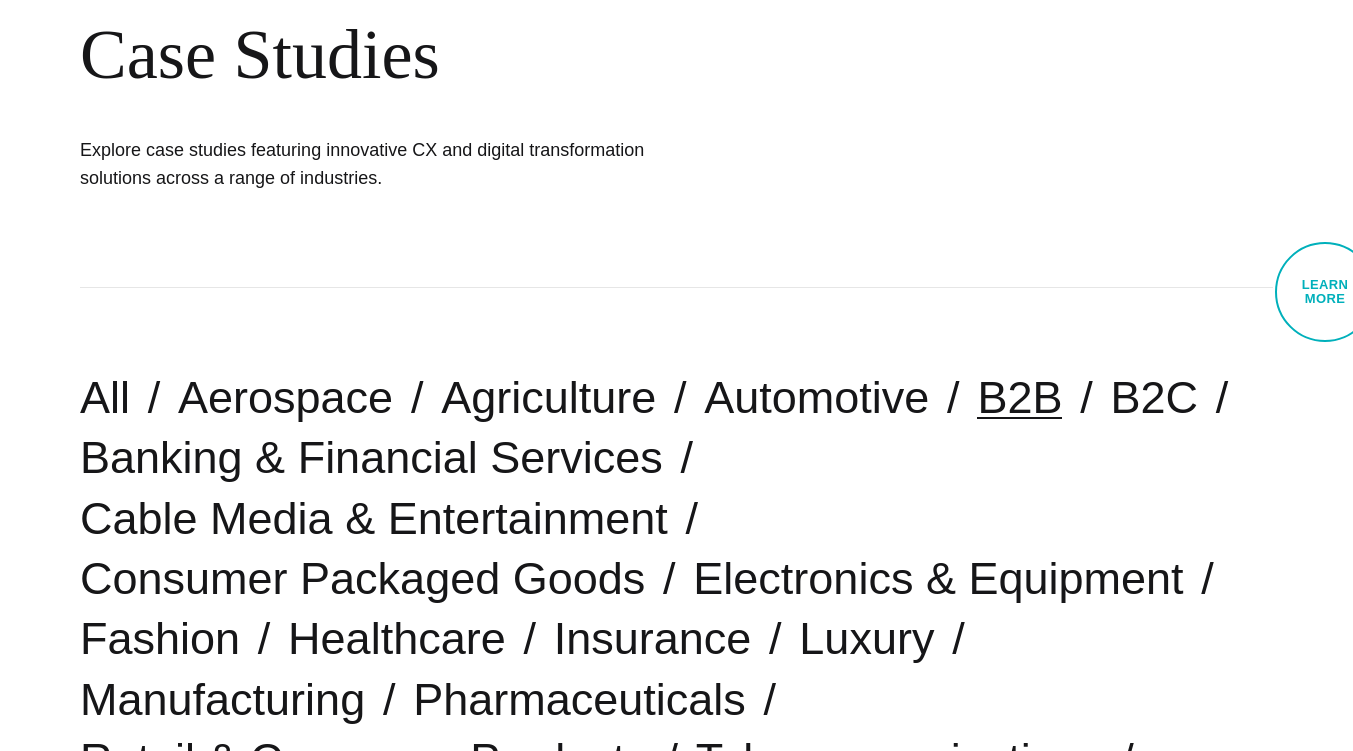 scroll, scrollTop: 250, scrollLeft: 0, axis: vertical 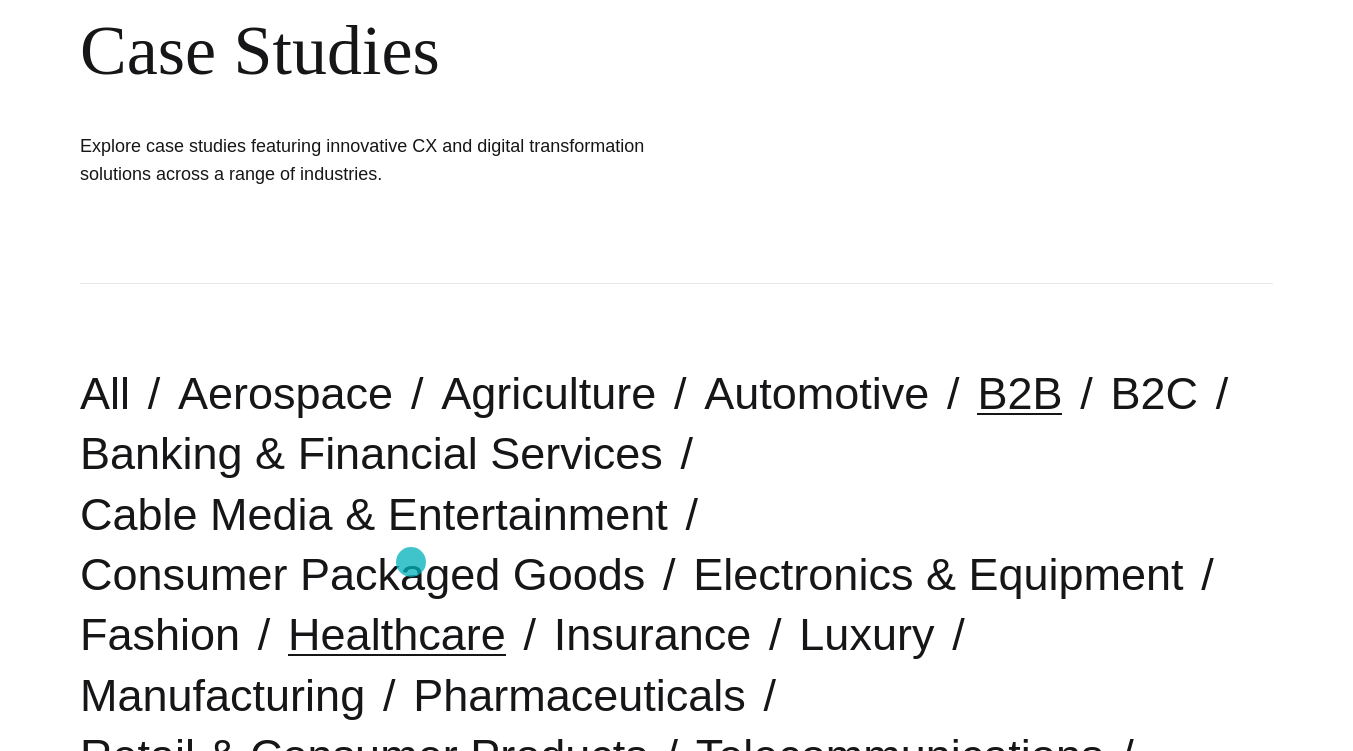 click on "Healthcare" at bounding box center [397, 634] 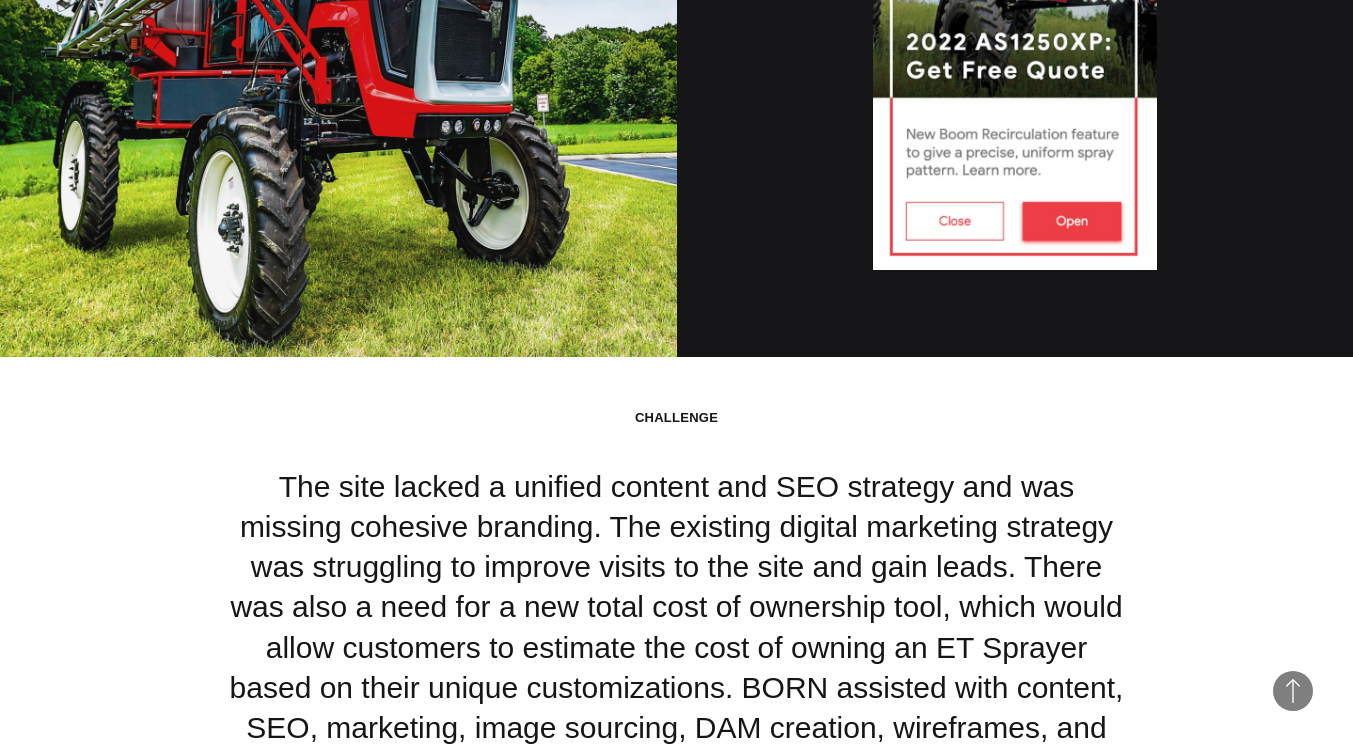 scroll, scrollTop: 3170, scrollLeft: 0, axis: vertical 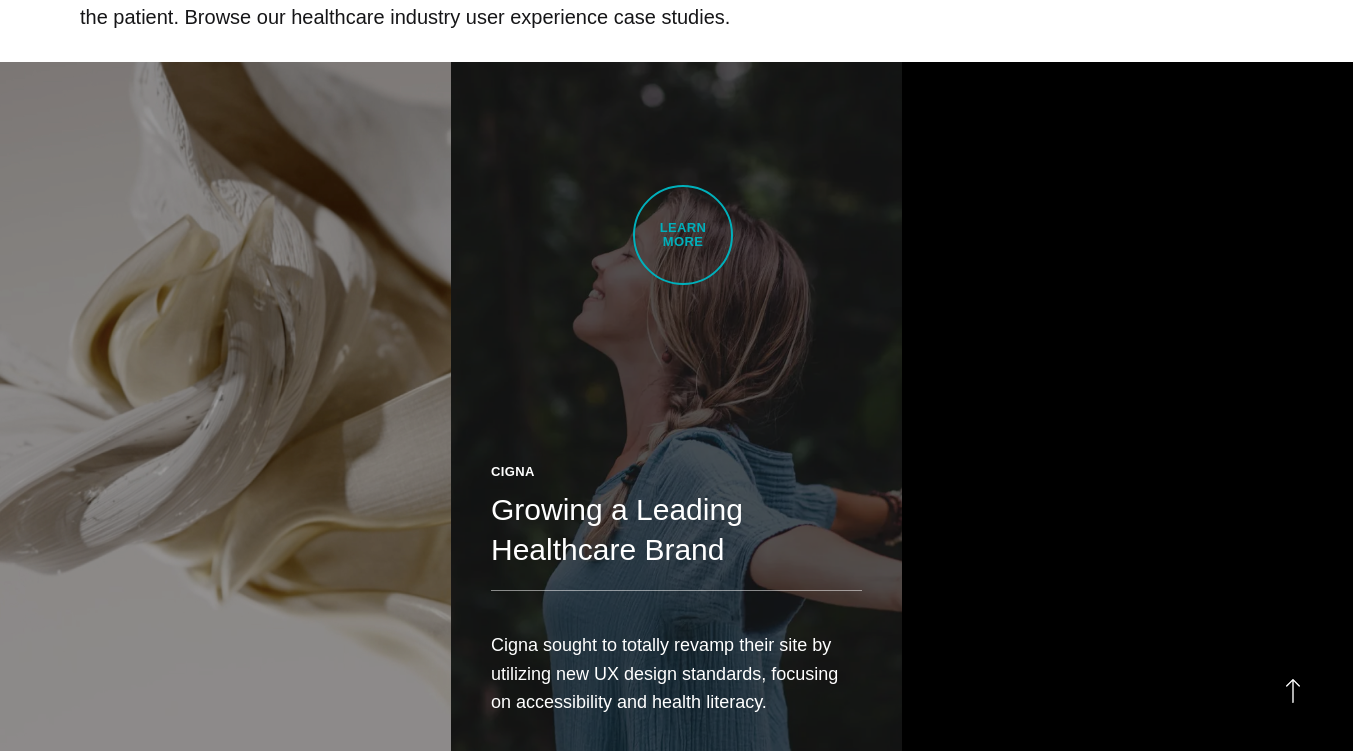 click on "Cigna
Growing a Leading Healthcare Brand
Cigna sought to totally revamp their site by utilizing new UX design standards, focusing on accessibility and health literacy." at bounding box center [676, 417] 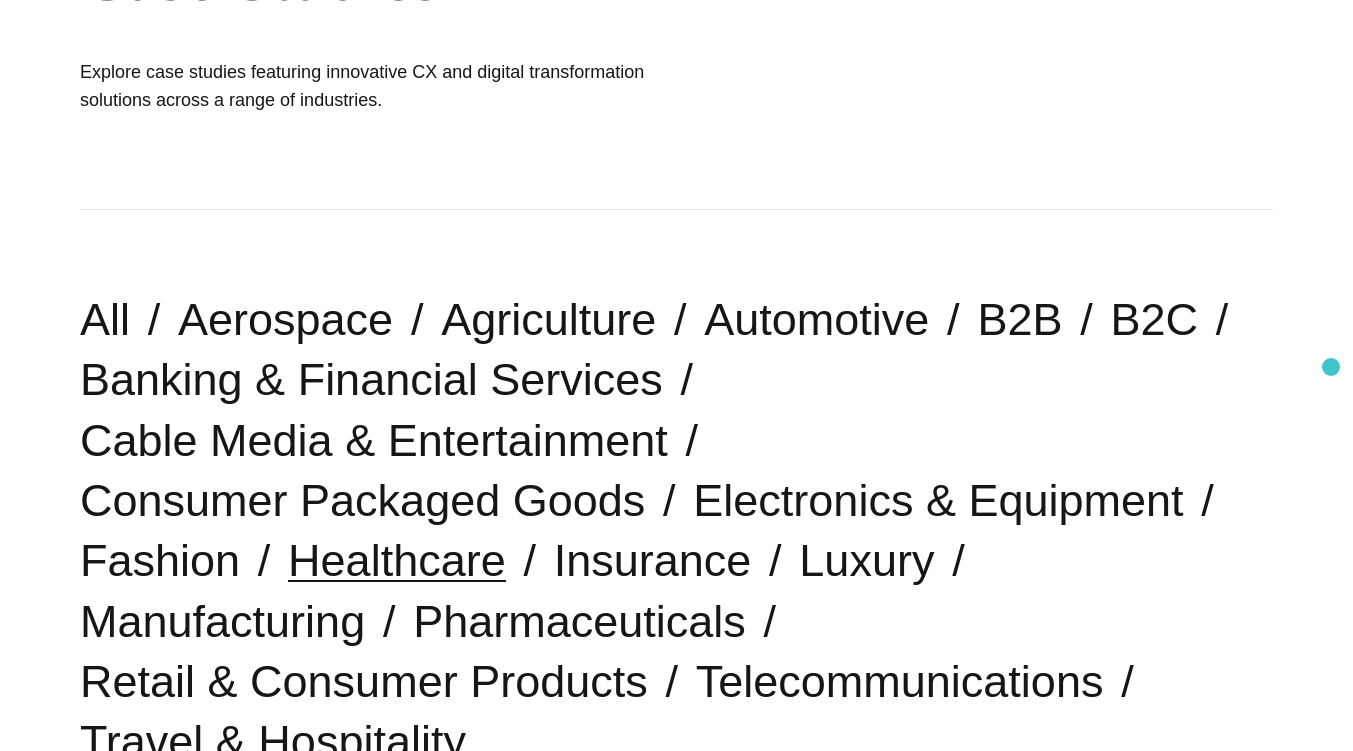 scroll, scrollTop: 345, scrollLeft: 0, axis: vertical 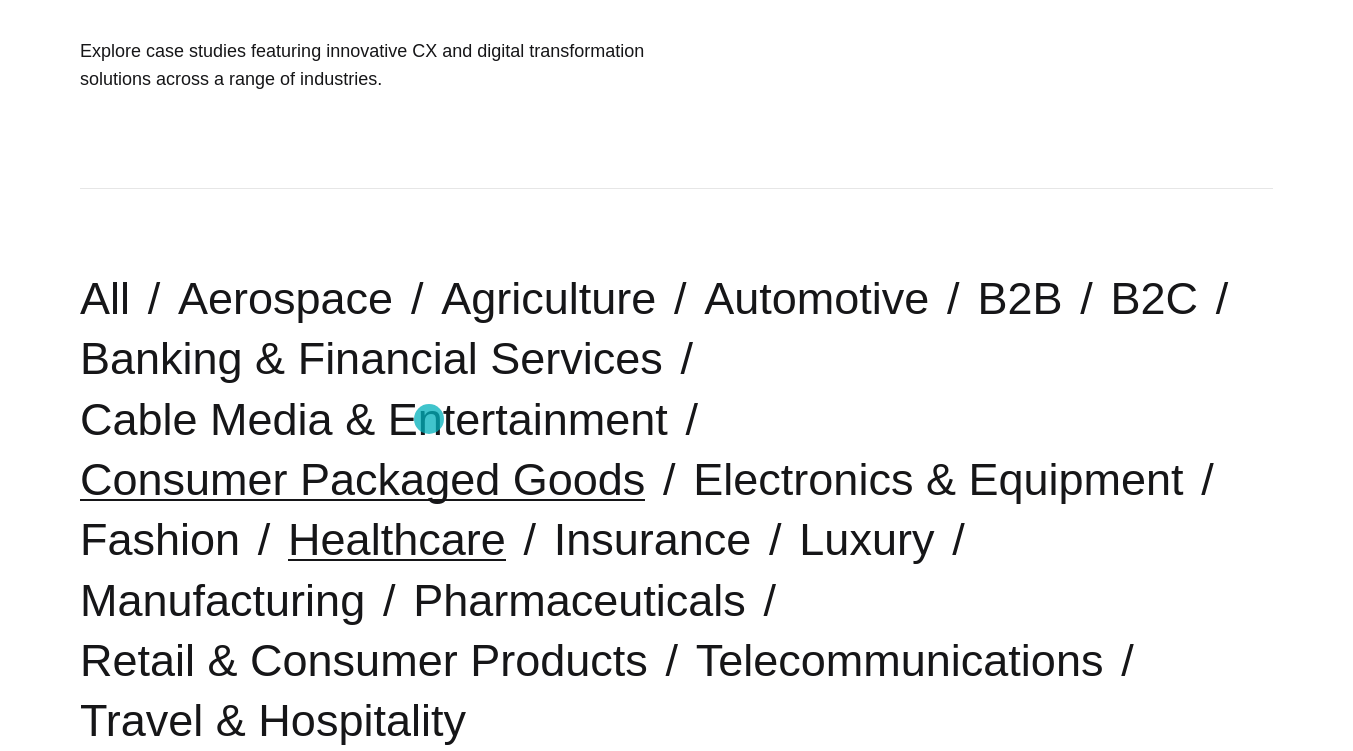 click on "Consumer Packaged Goods" at bounding box center [362, 479] 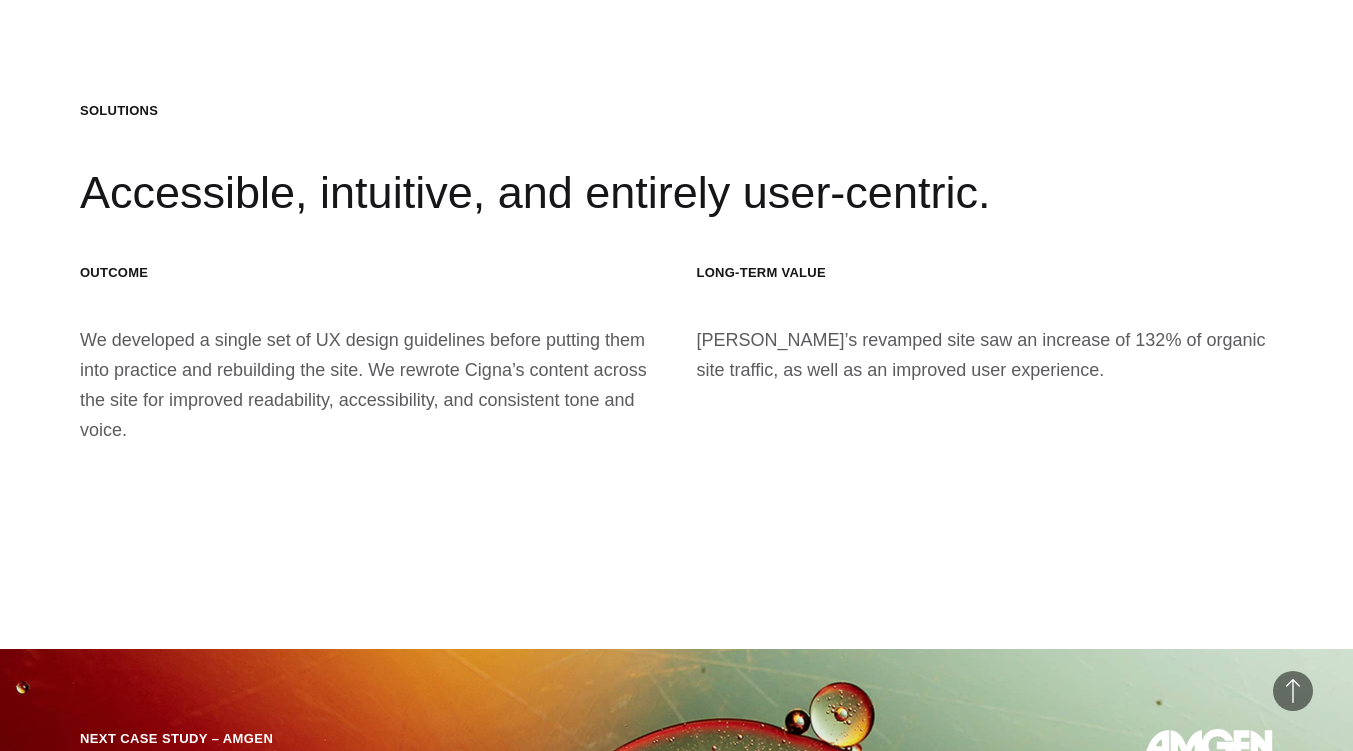 scroll, scrollTop: 5162, scrollLeft: 0, axis: vertical 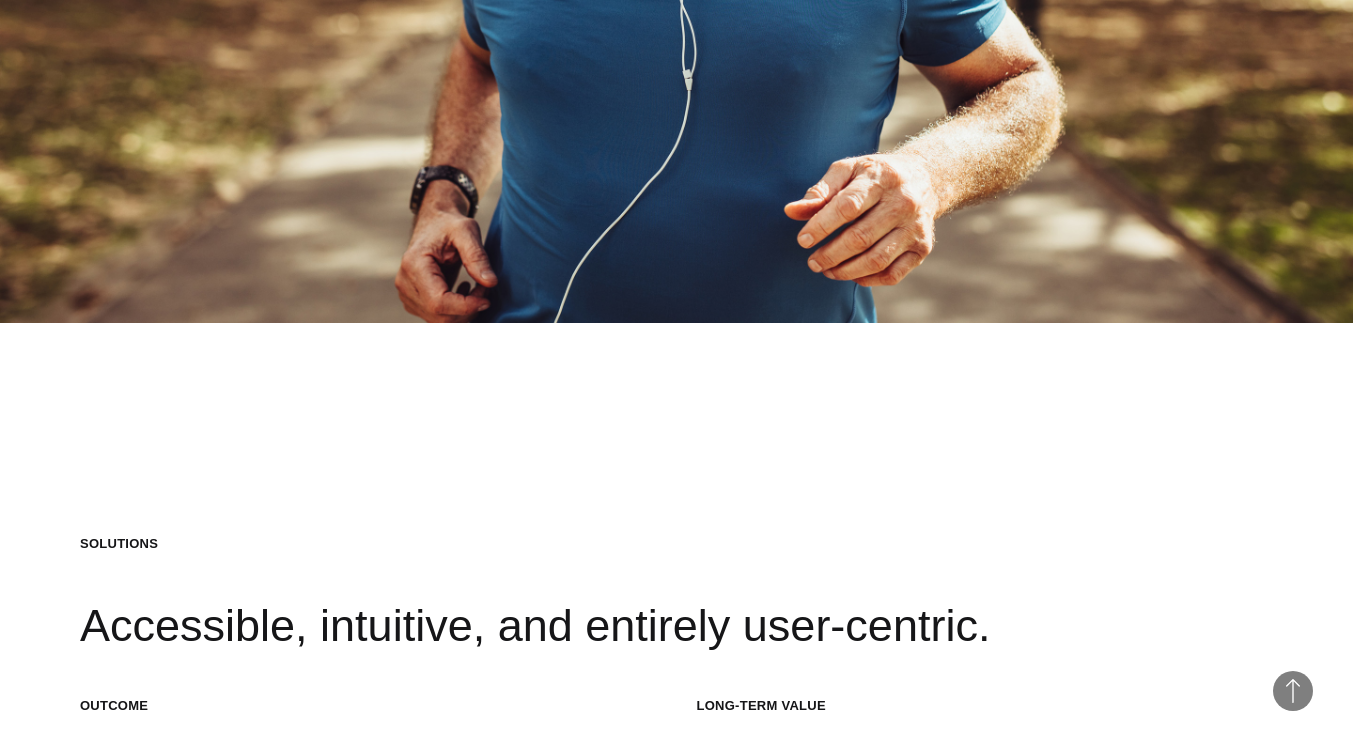 click on "Solutions
Accessible, intuitive, and entirely user-centric." at bounding box center [676, 596] 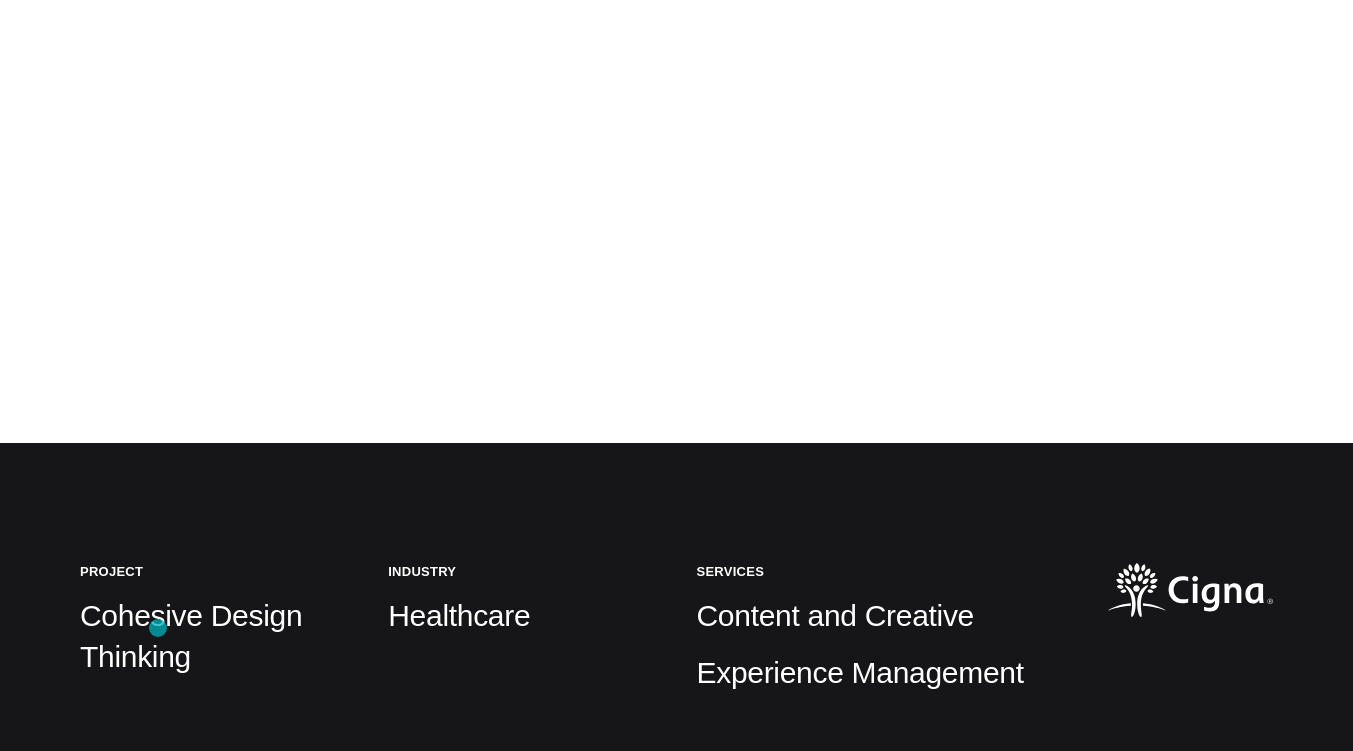 scroll, scrollTop: 0, scrollLeft: 0, axis: both 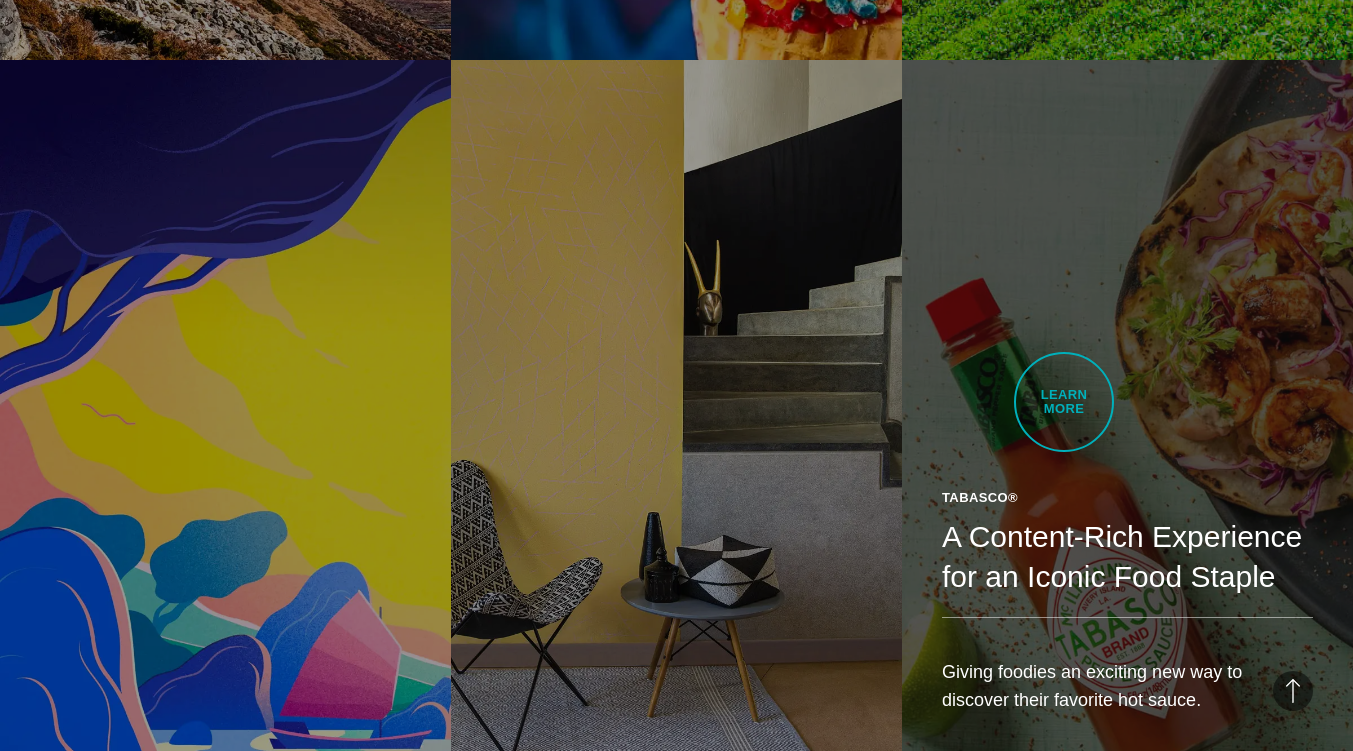 click on "A Content-Rich Experience for an Iconic Food Staple" at bounding box center (1127, 557) 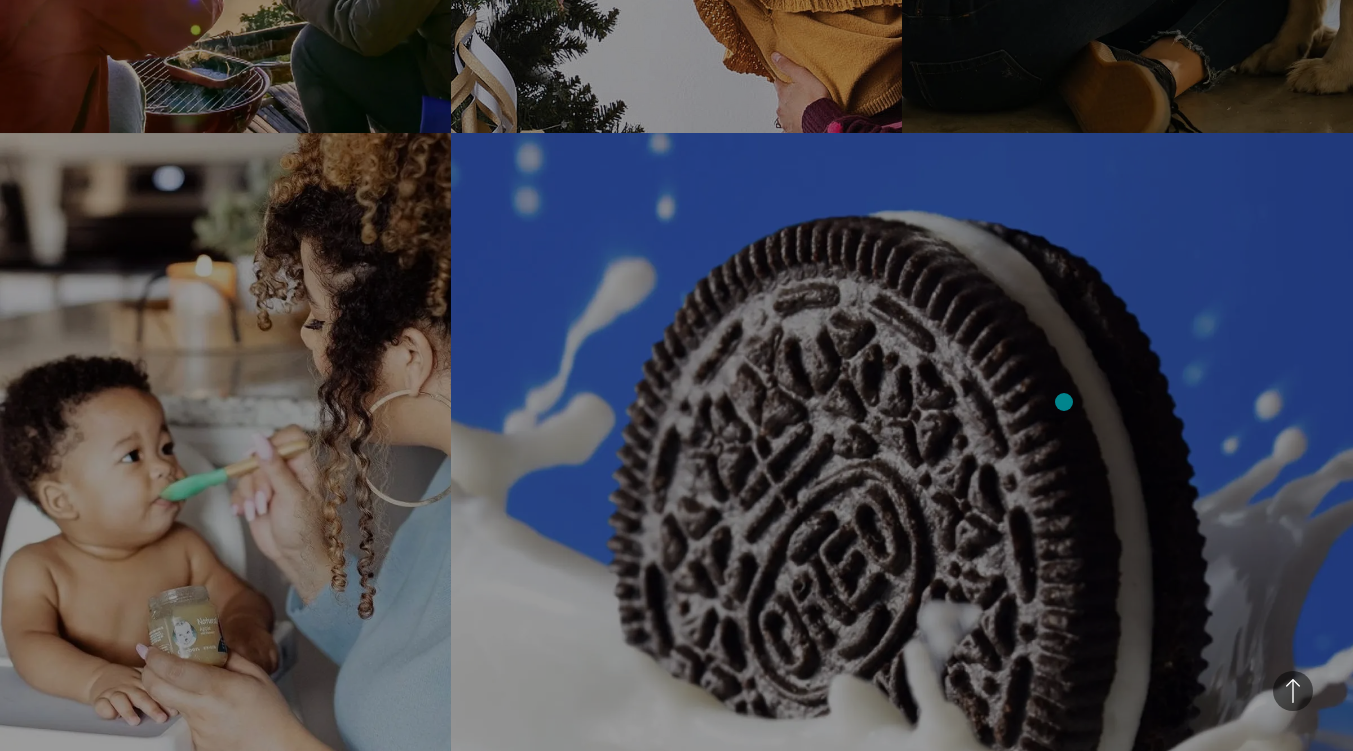 scroll, scrollTop: 1926, scrollLeft: 0, axis: vertical 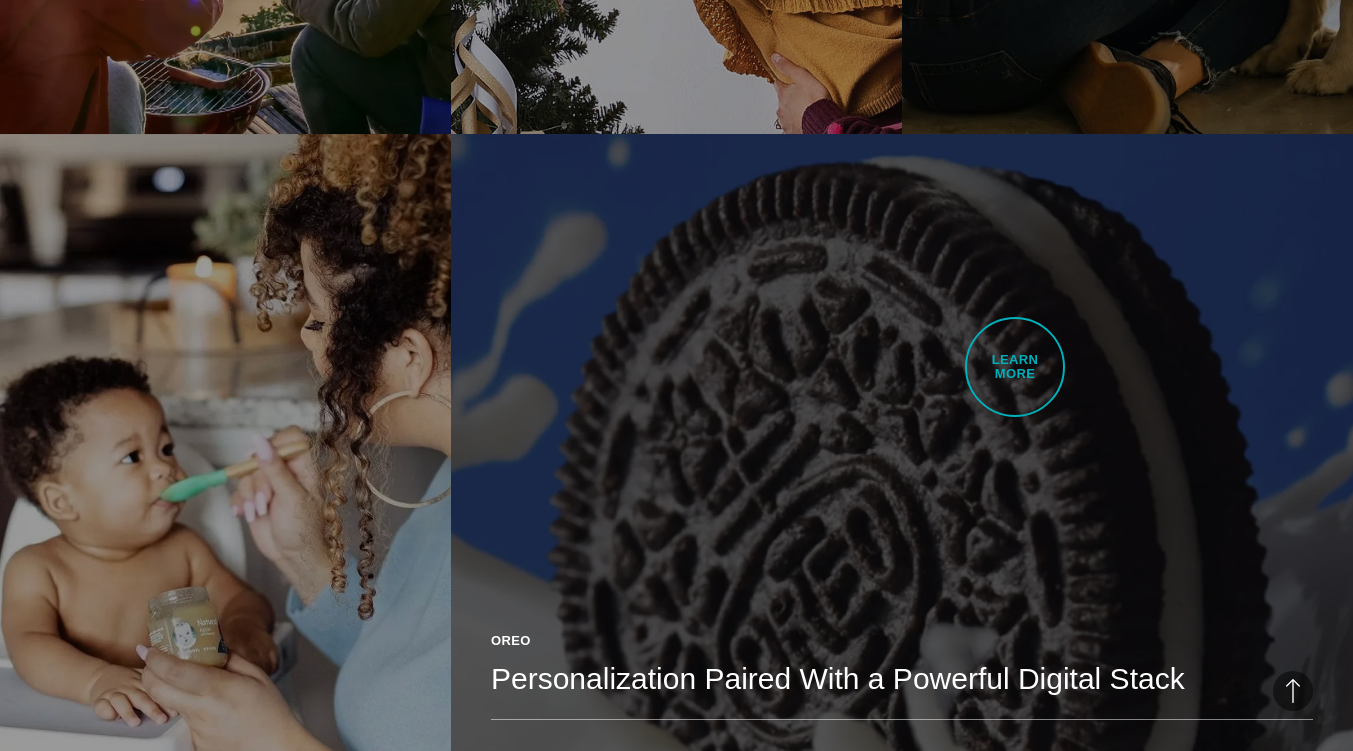 click on "Oreo
Personalization Paired With a Powerful Digital Stack
Bringing brand story together with hallmark commerce for a household staple." at bounding box center [902, 489] 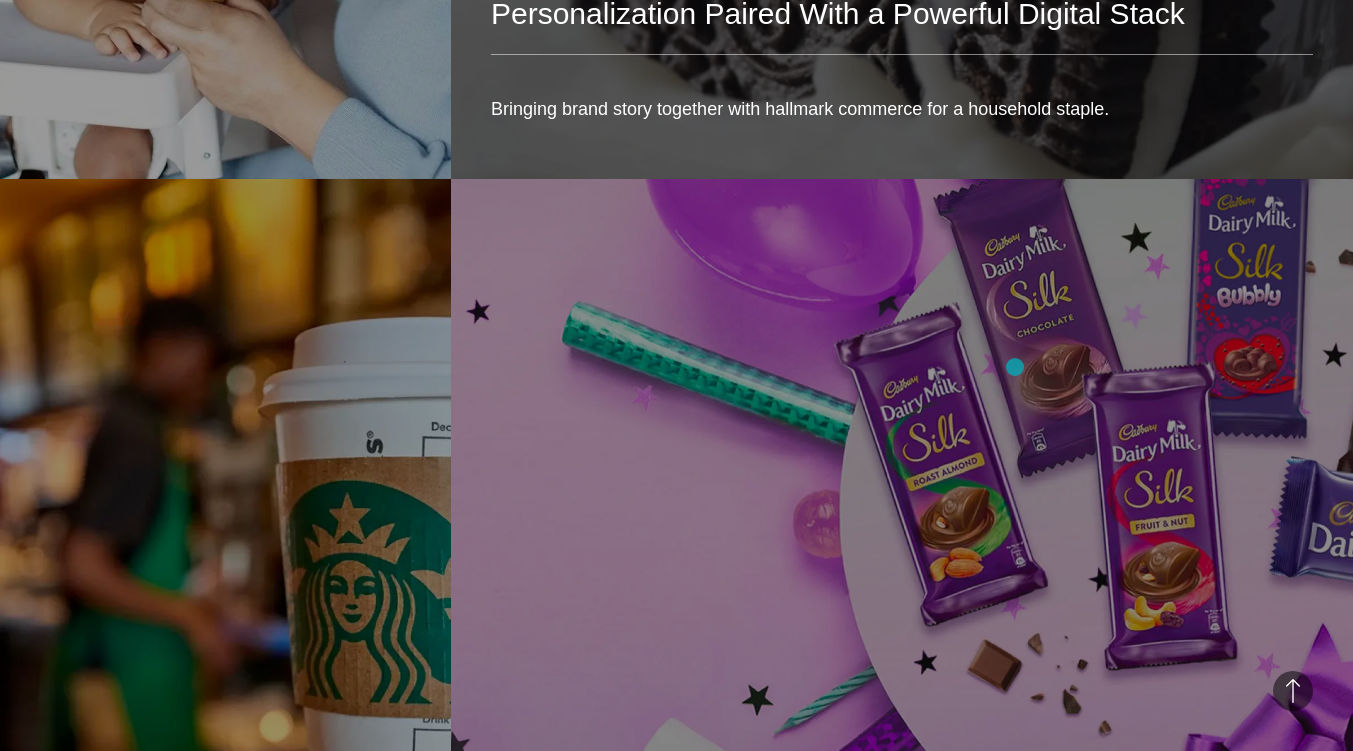 scroll, scrollTop: 2600, scrollLeft: 0, axis: vertical 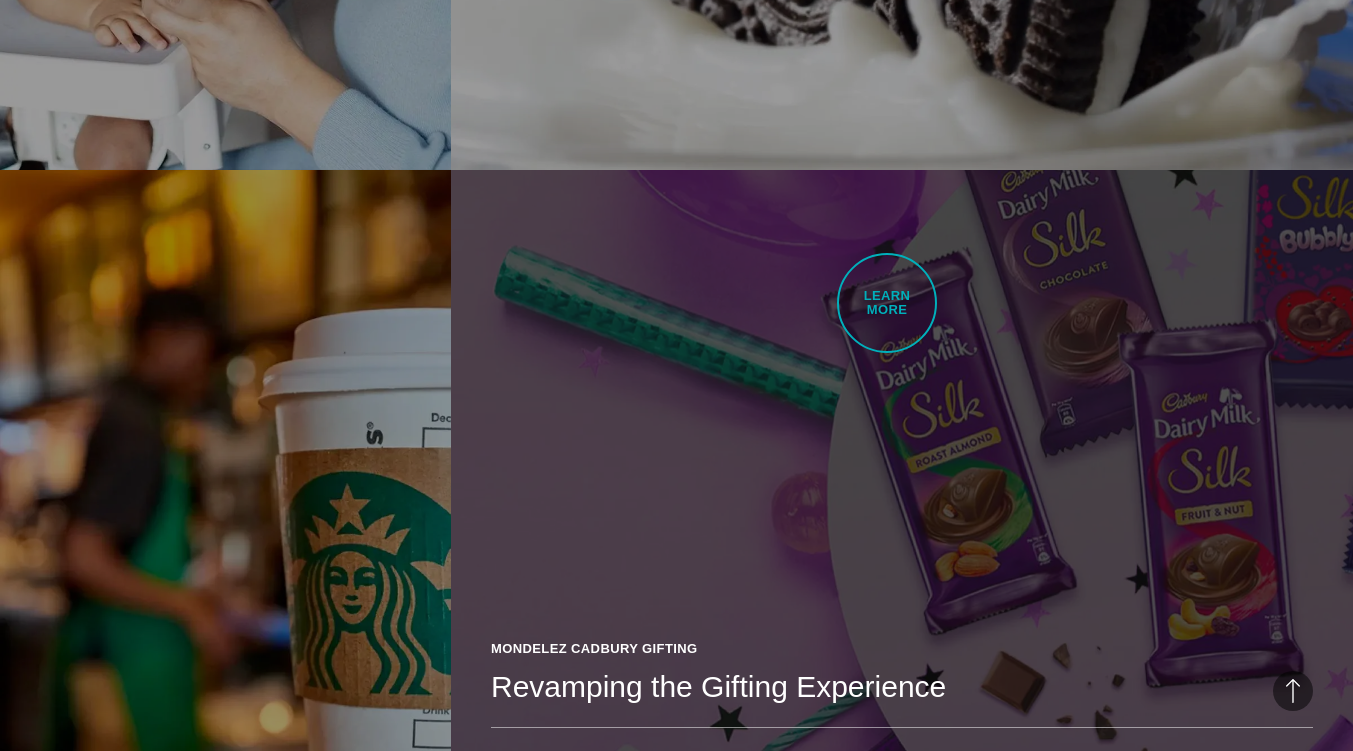 click on "Mondelez Cadbury Gifting
Revamping the Gifting Experience
Mondelez required a highly intuitive, easy-to-browse experience for both B2C and Corporate Gifting users–and we delivered." at bounding box center (902, 525) 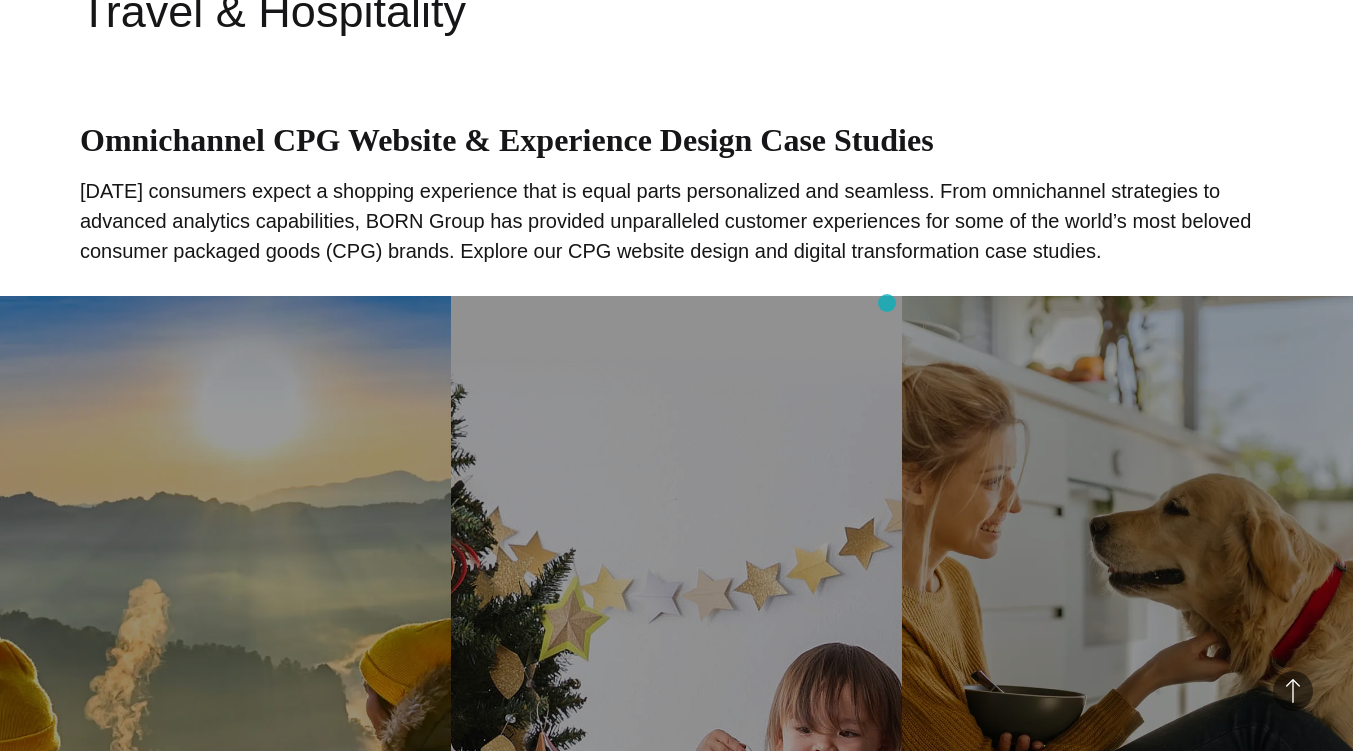 scroll, scrollTop: 0, scrollLeft: 0, axis: both 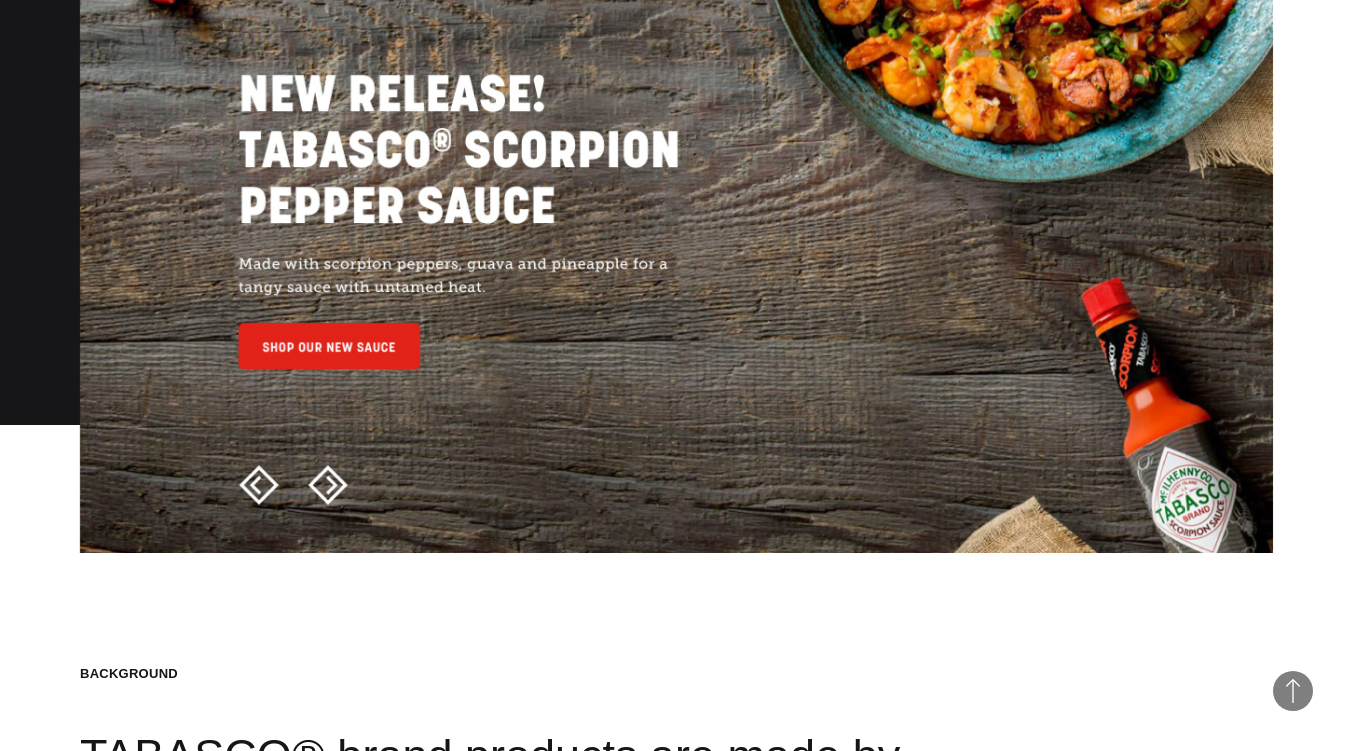 click on "Background
TABASCO® brand products are made by [PERSON_NAME] Company, founded by [PERSON_NAME] in [DATE] on [PERSON_NAME][GEOGRAPHIC_DATA], [US_STATE]. The recipe for TABASCO® Original Red Pepper Sauce has since been passed down for generations and has become an iconic food staple.
Brief
Tabasco was seeking a build with Magento 2 software to streamline order information and communicate more effectively with its Oracle software. The brand also sought to expand brand awareness and reach new customers.
Goals
Drive users to a fresh storefront where they can explore the entire product catalog, all while learning new ways to use their favorite hot sauce. Create a flexible and modern eCommerce solution that is easy to maintain." at bounding box center (676, 1017) 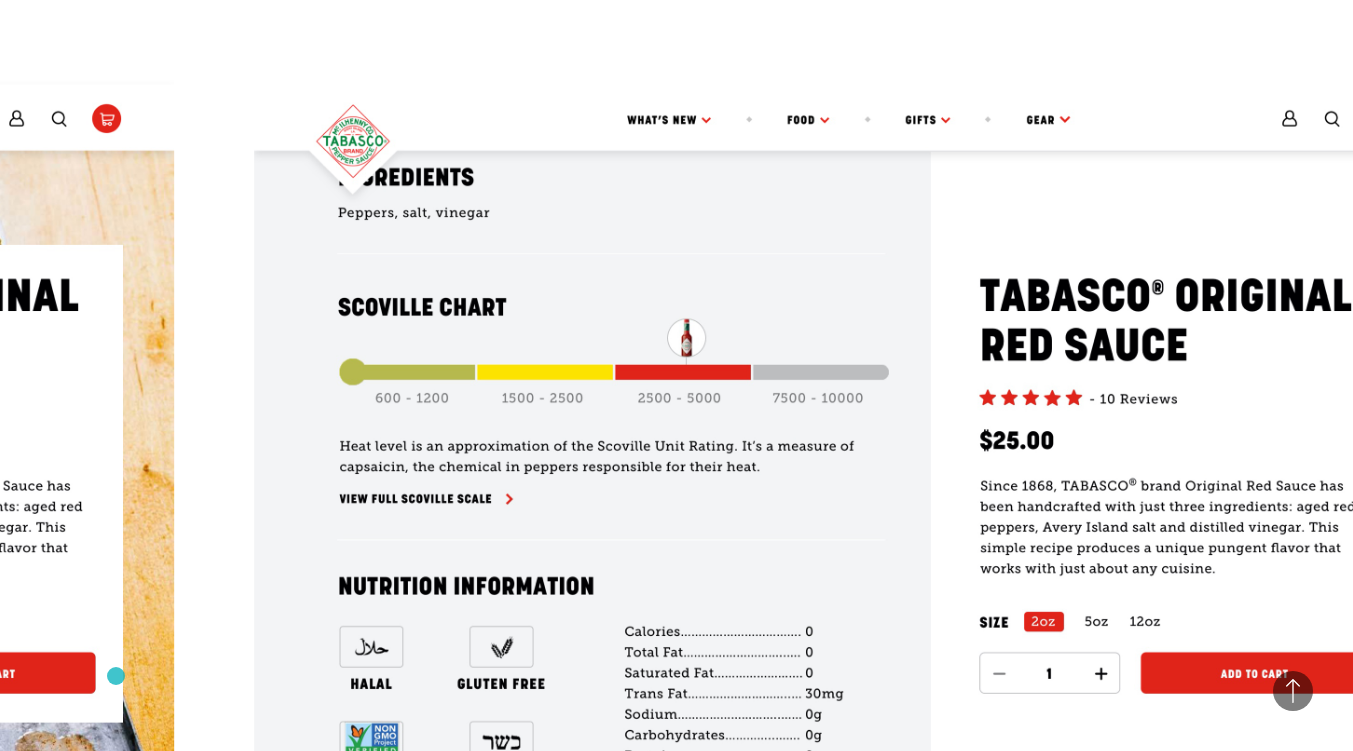 scroll, scrollTop: 8324, scrollLeft: 0, axis: vertical 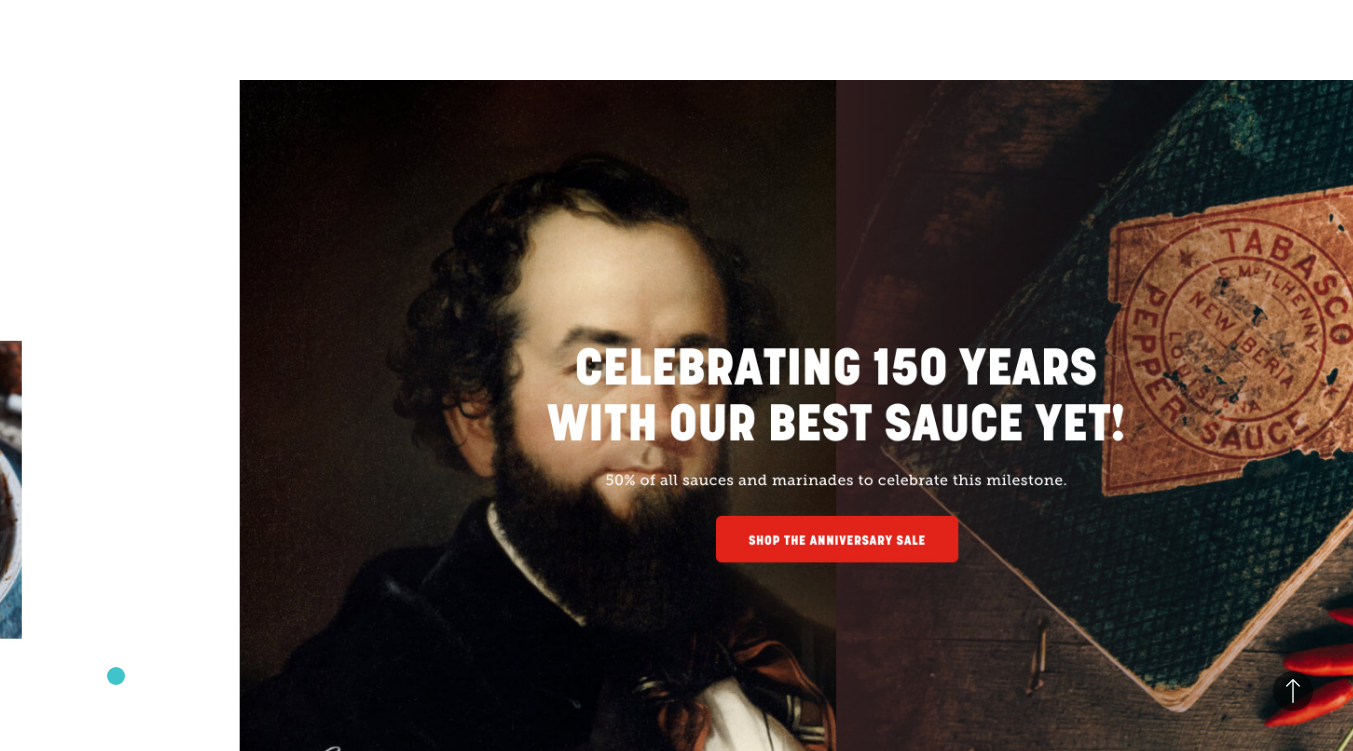click at bounding box center (836, 453) 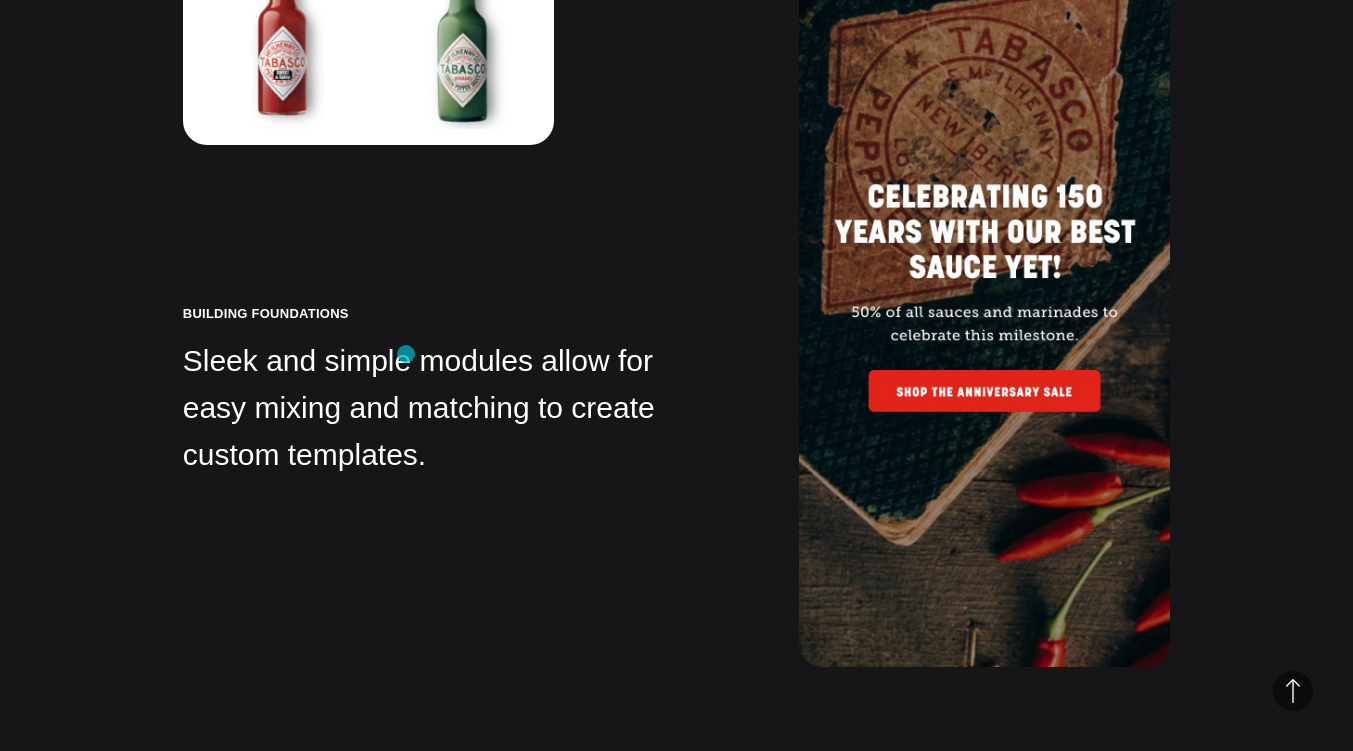 scroll, scrollTop: 13468, scrollLeft: 0, axis: vertical 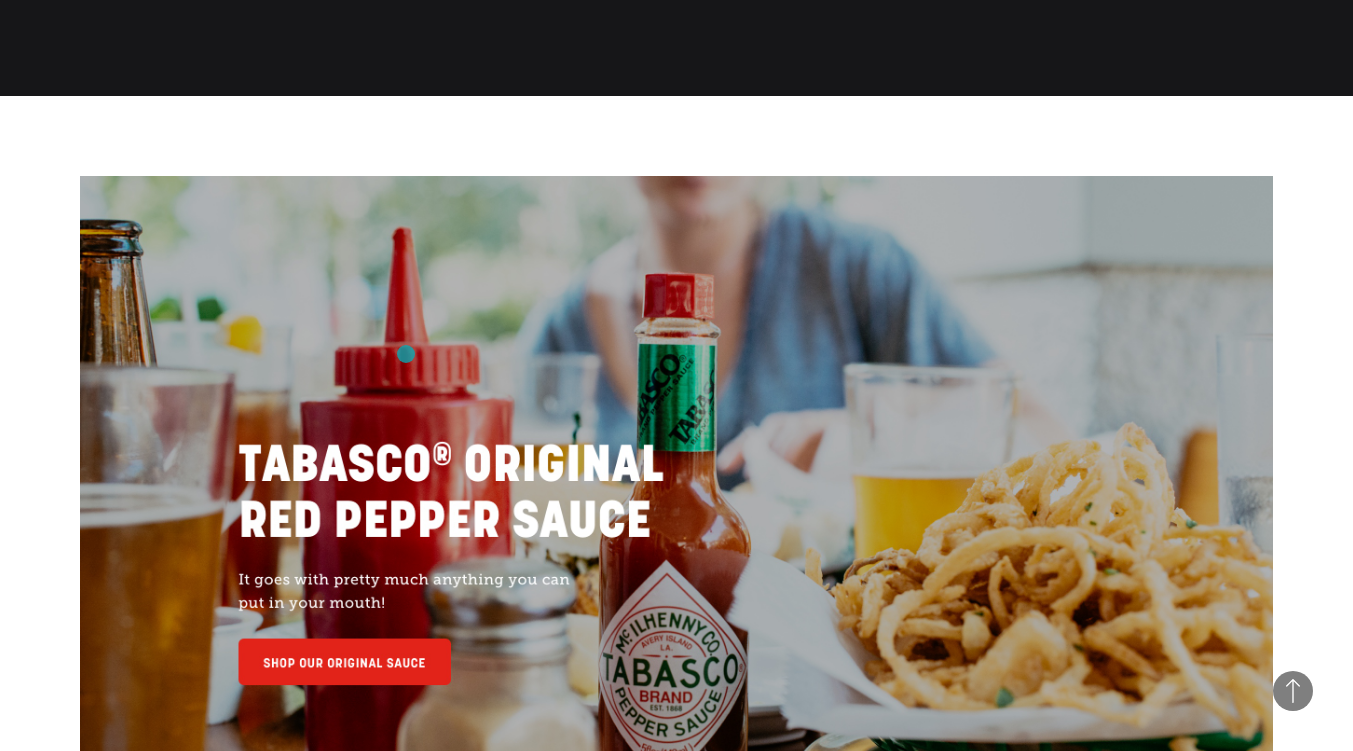 click at bounding box center [676, 509] 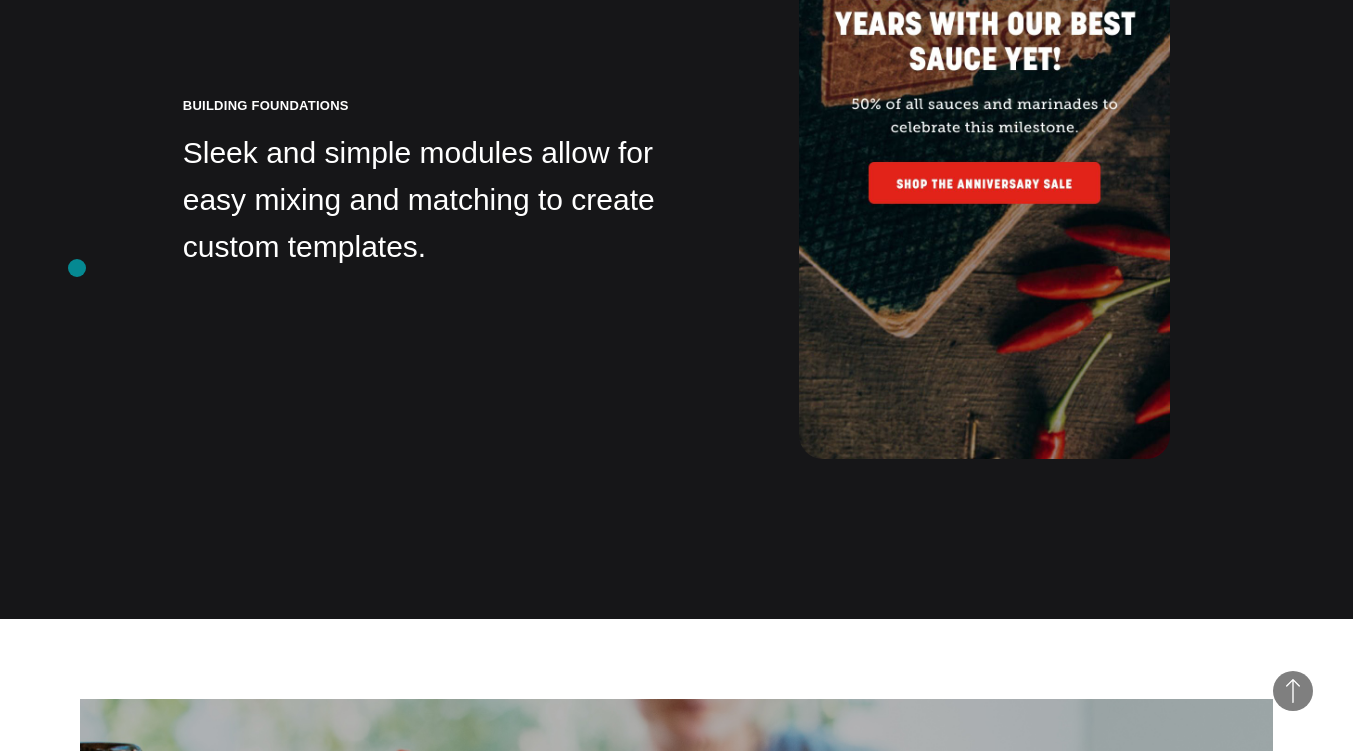 scroll, scrollTop: 13624, scrollLeft: 0, axis: vertical 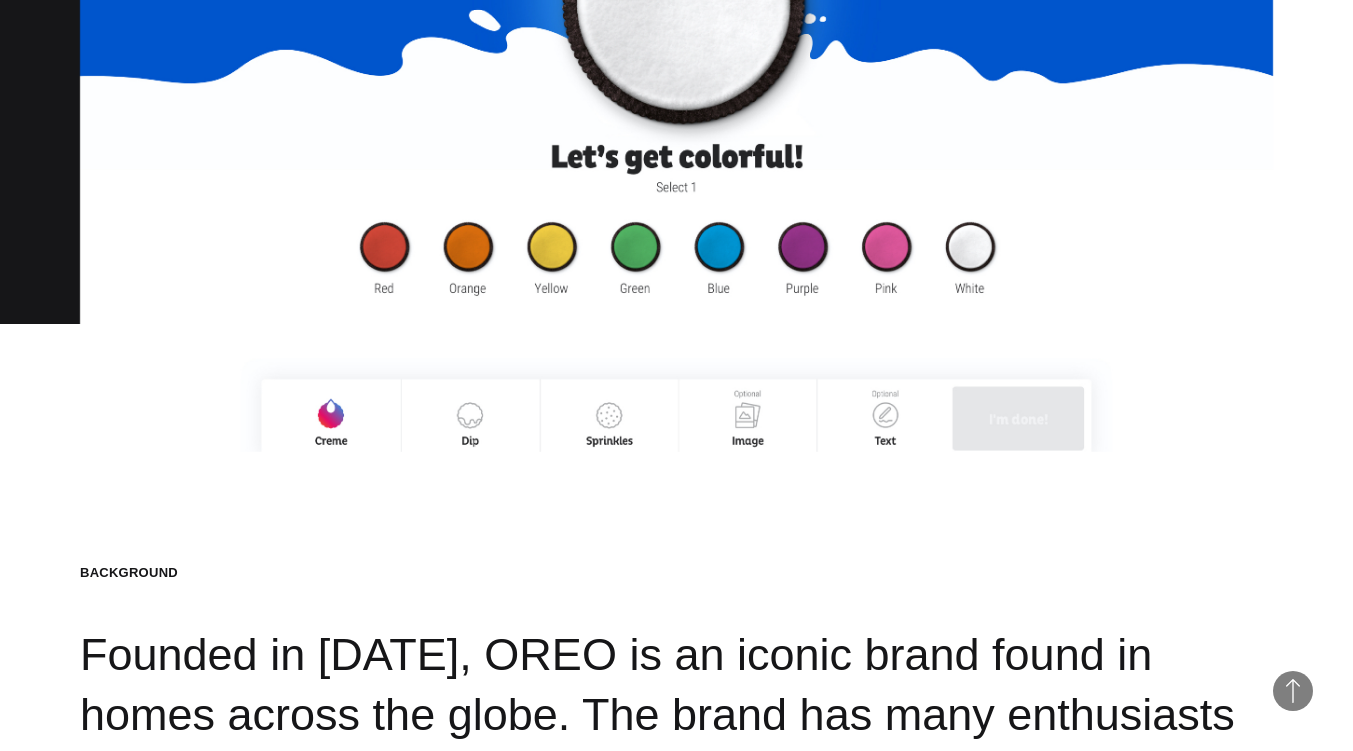 click on "Background
Founded in 1912, OREO is an iconic brand found in homes across the globe. The brand has many enthusiasts who span generations and pass the memories from one to the next. Available in over 100 countries and managed by Mondelez International in the United States, OREO encourages its customers to find meaningful connections and to “Stay Playful”." at bounding box center (676, 805) 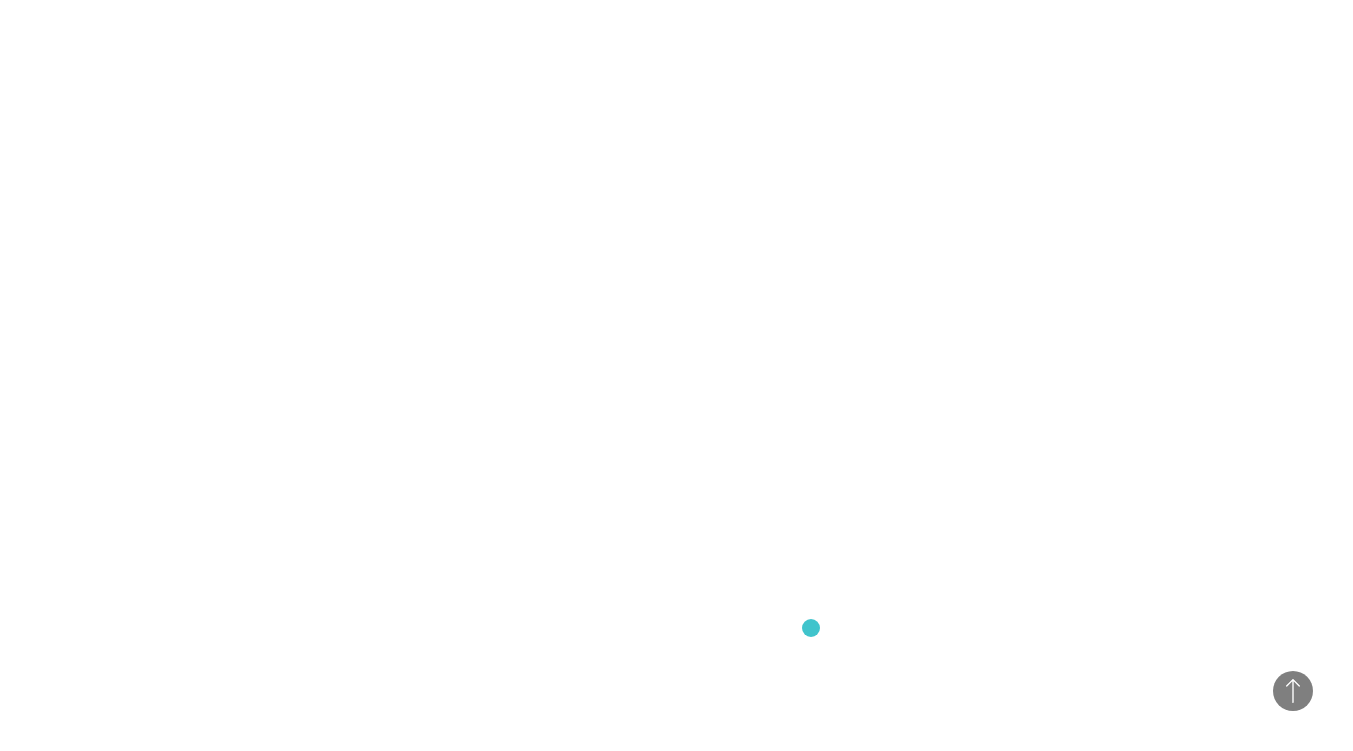 scroll, scrollTop: 8654, scrollLeft: 0, axis: vertical 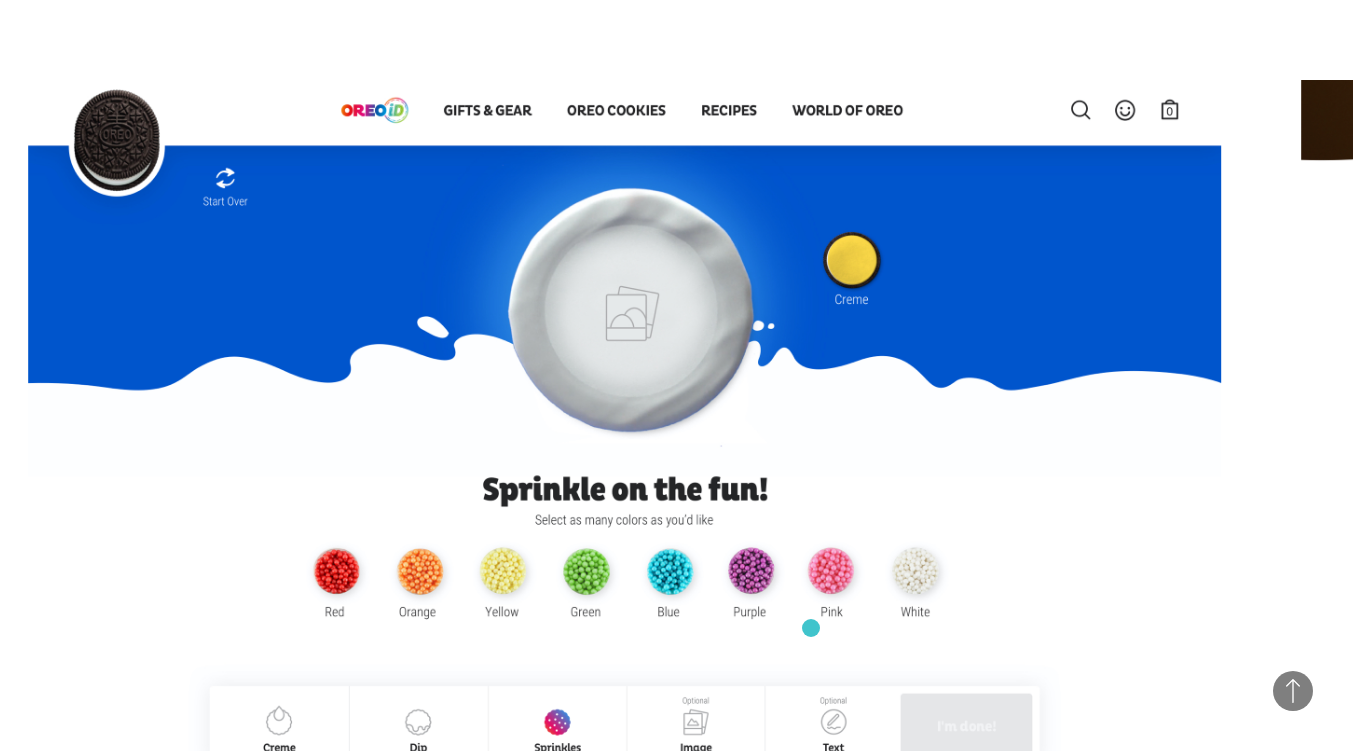 click at bounding box center [624, 453] 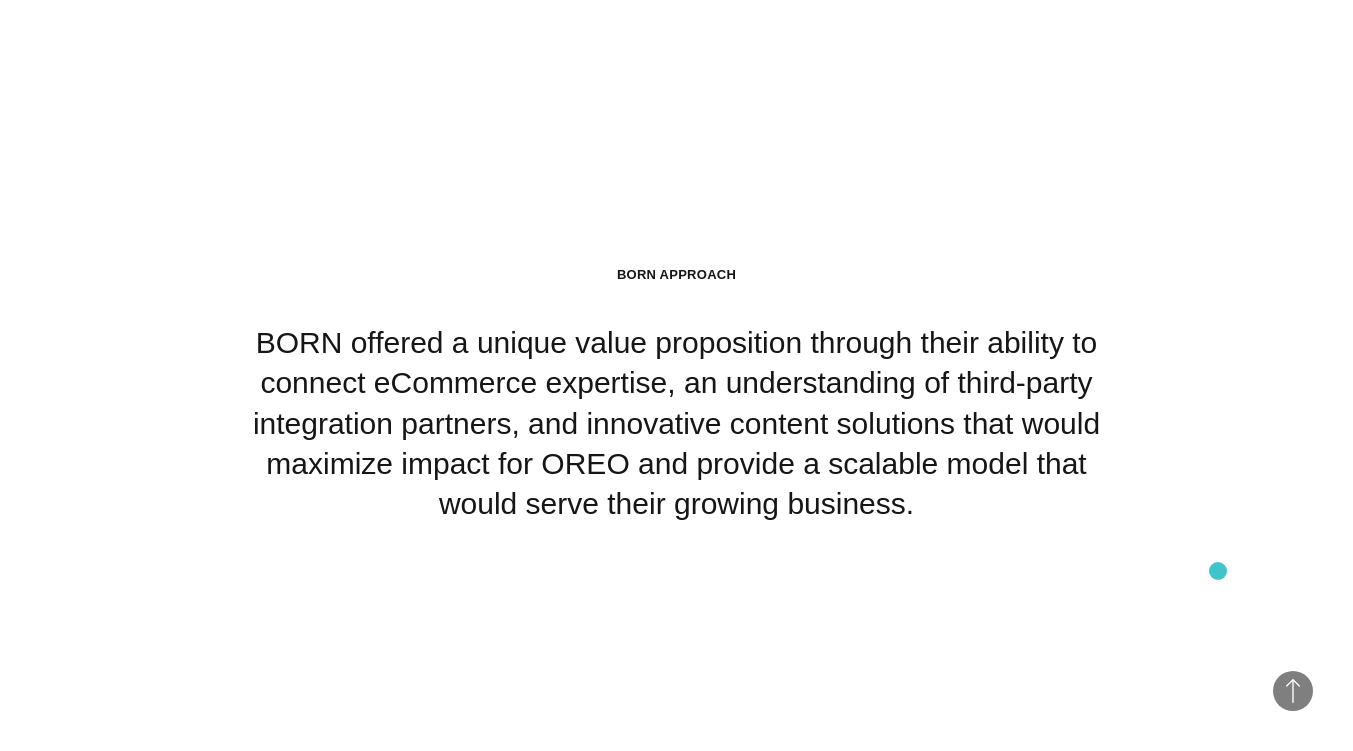 scroll, scrollTop: 12603, scrollLeft: 0, axis: vertical 